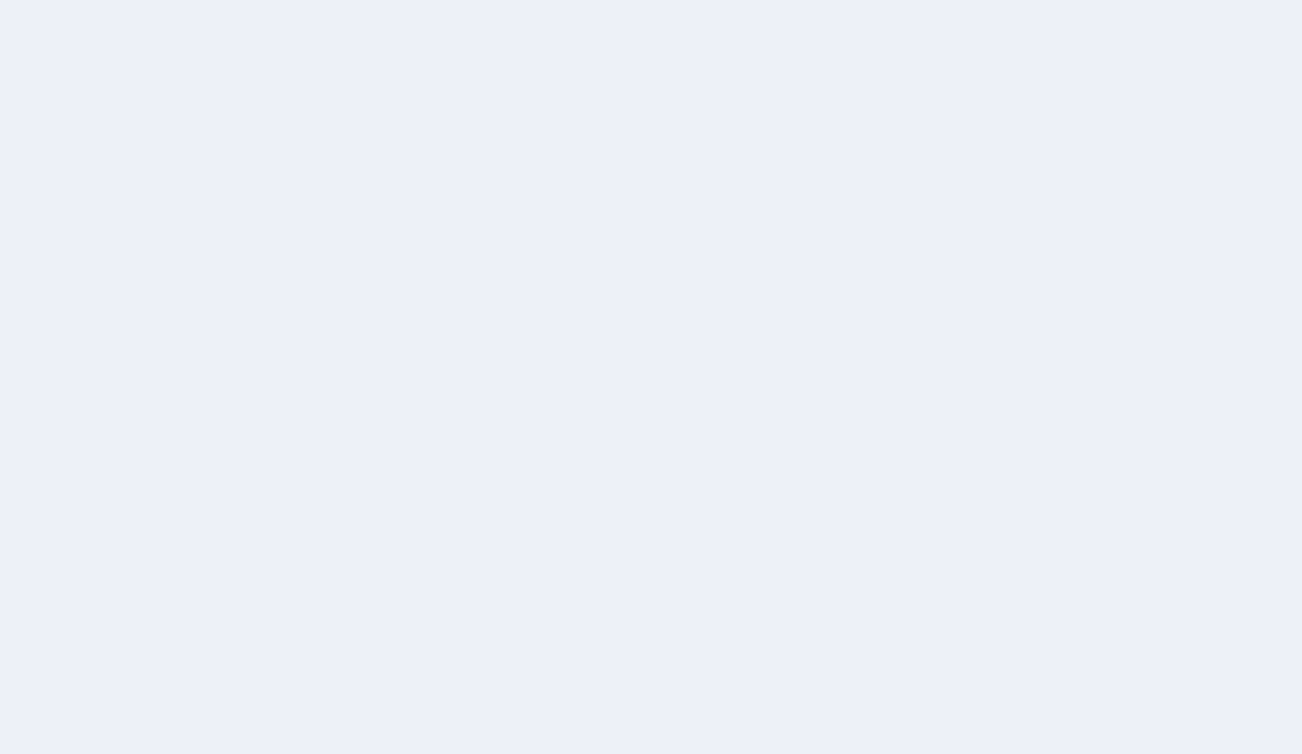 scroll, scrollTop: 0, scrollLeft: 0, axis: both 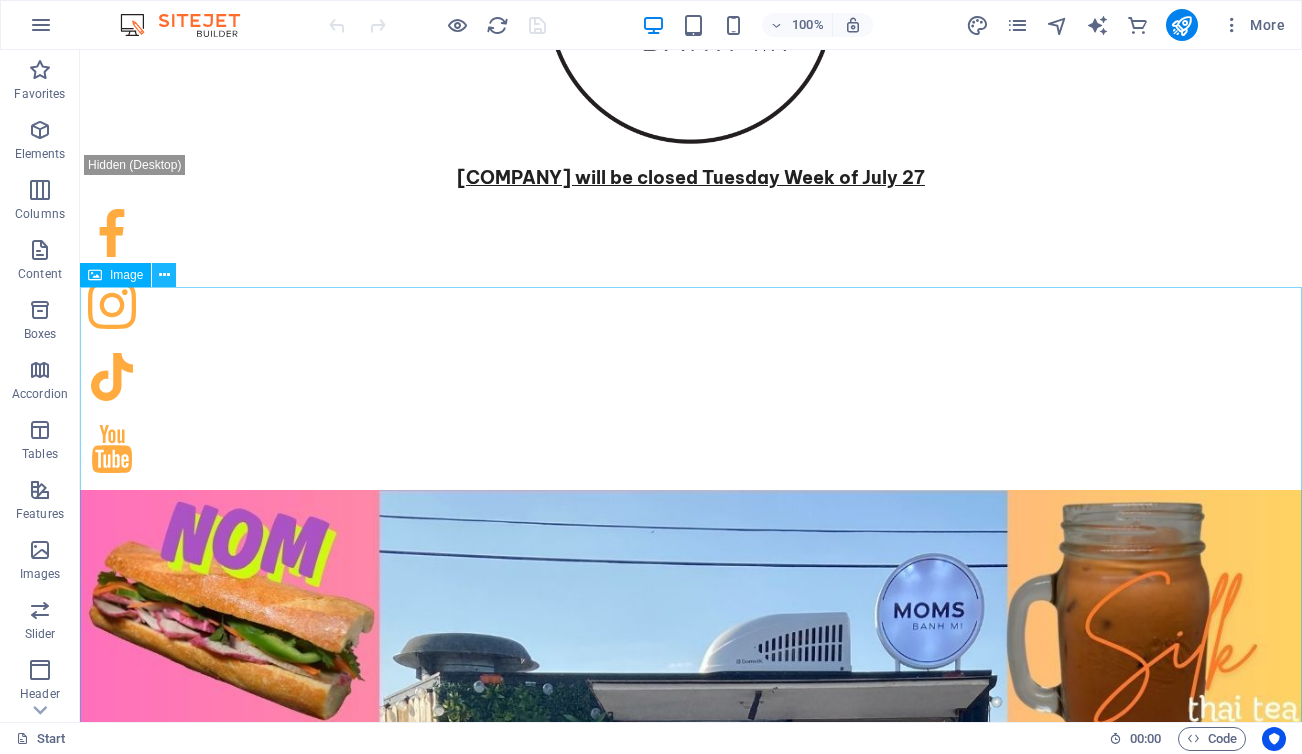 click at bounding box center (164, 275) 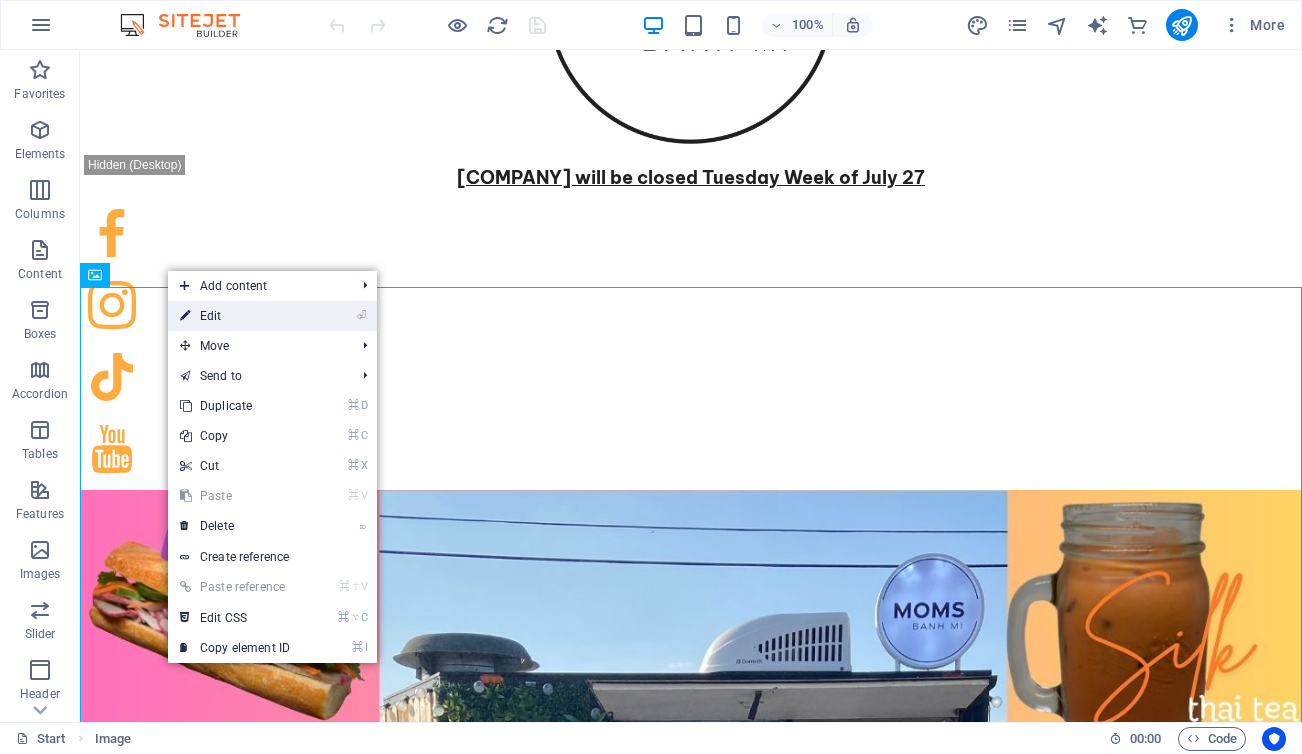 click on "⏎  Edit" at bounding box center [235, 316] 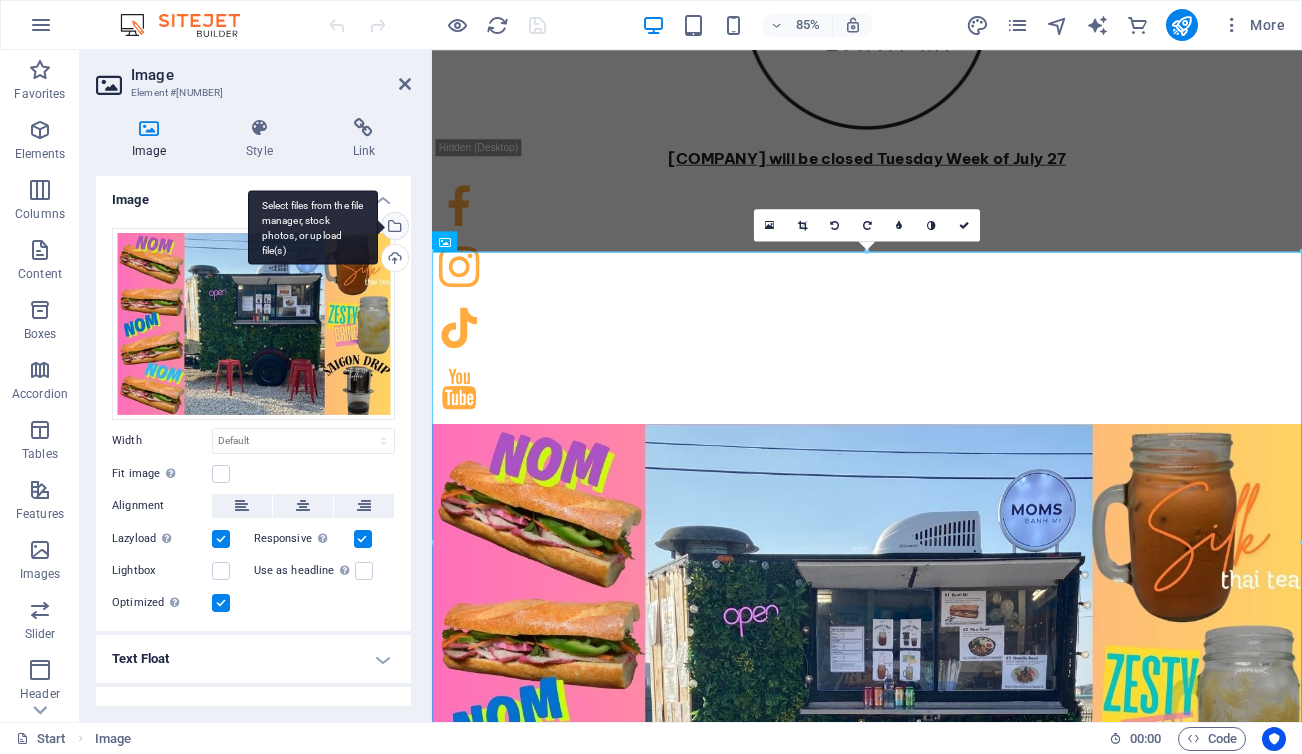 click on "Select files from the file manager, stock photos, or upload file(s)" at bounding box center (393, 228) 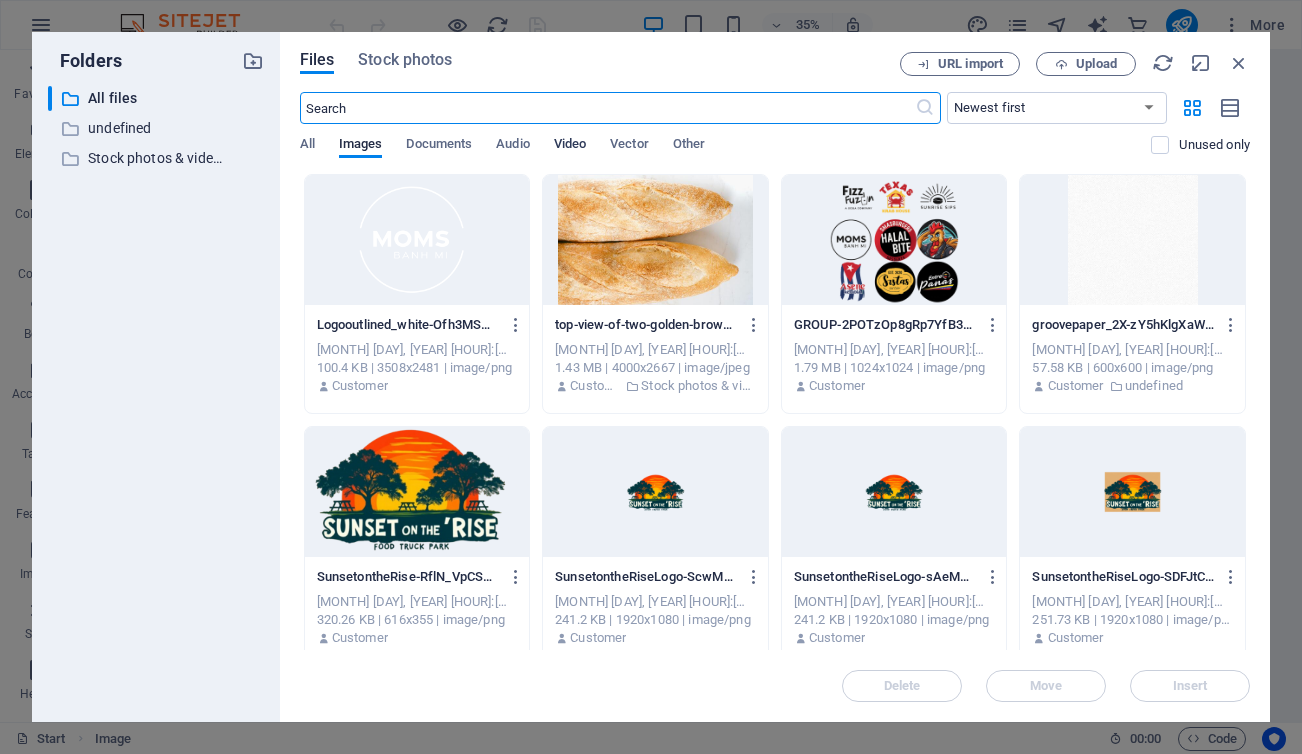 click on "Video" at bounding box center [570, 146] 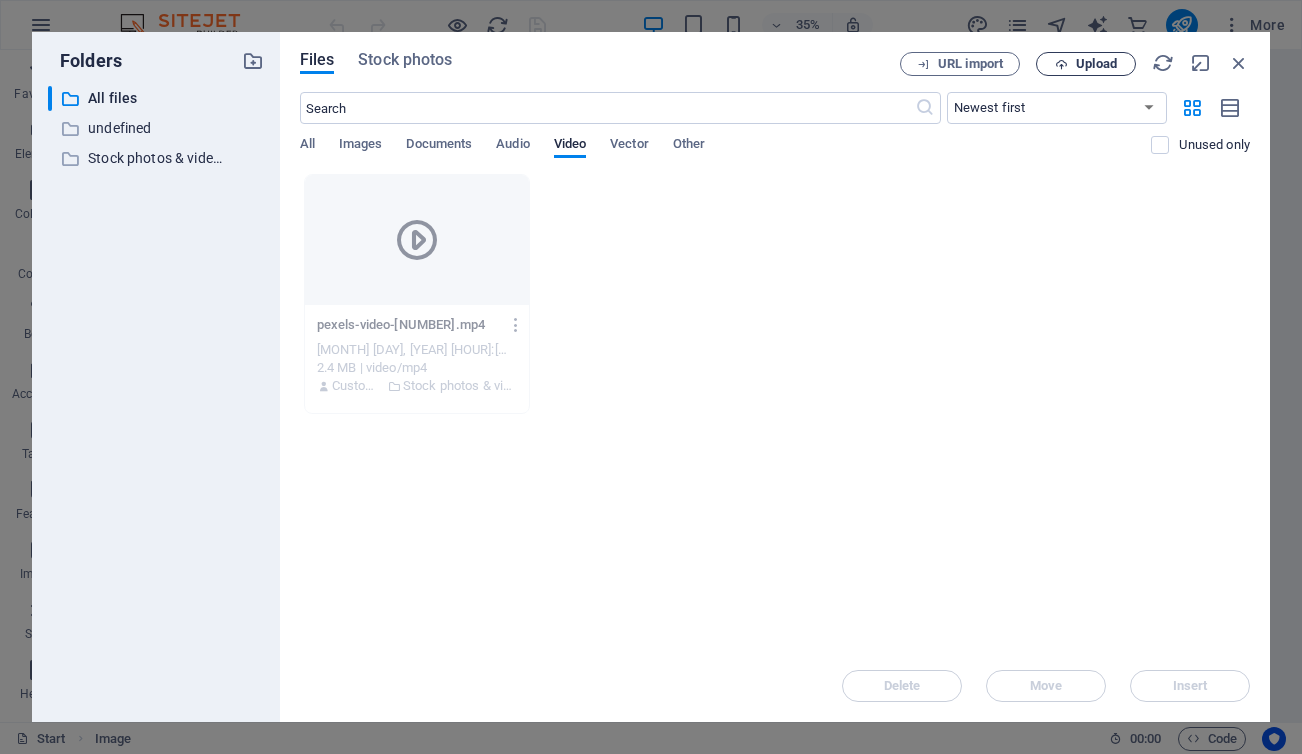 click on "Upload" at bounding box center (1096, 64) 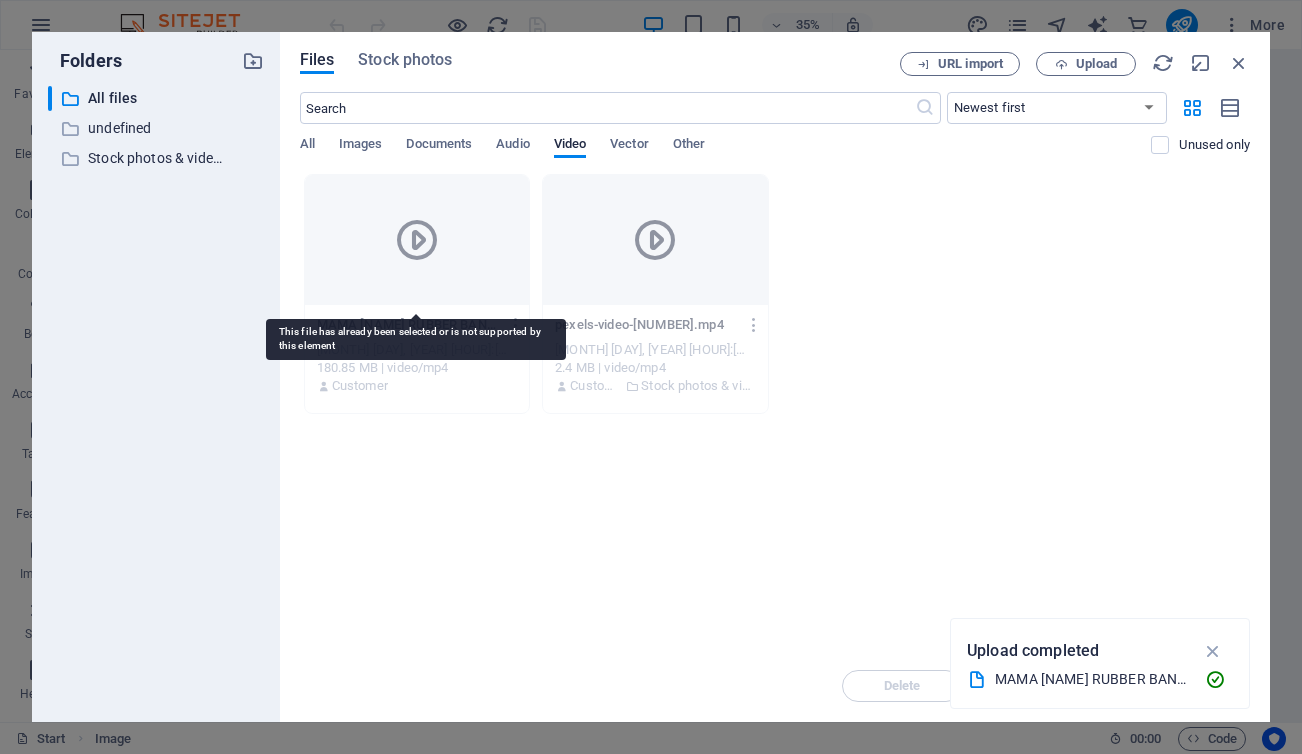 click at bounding box center (417, 240) 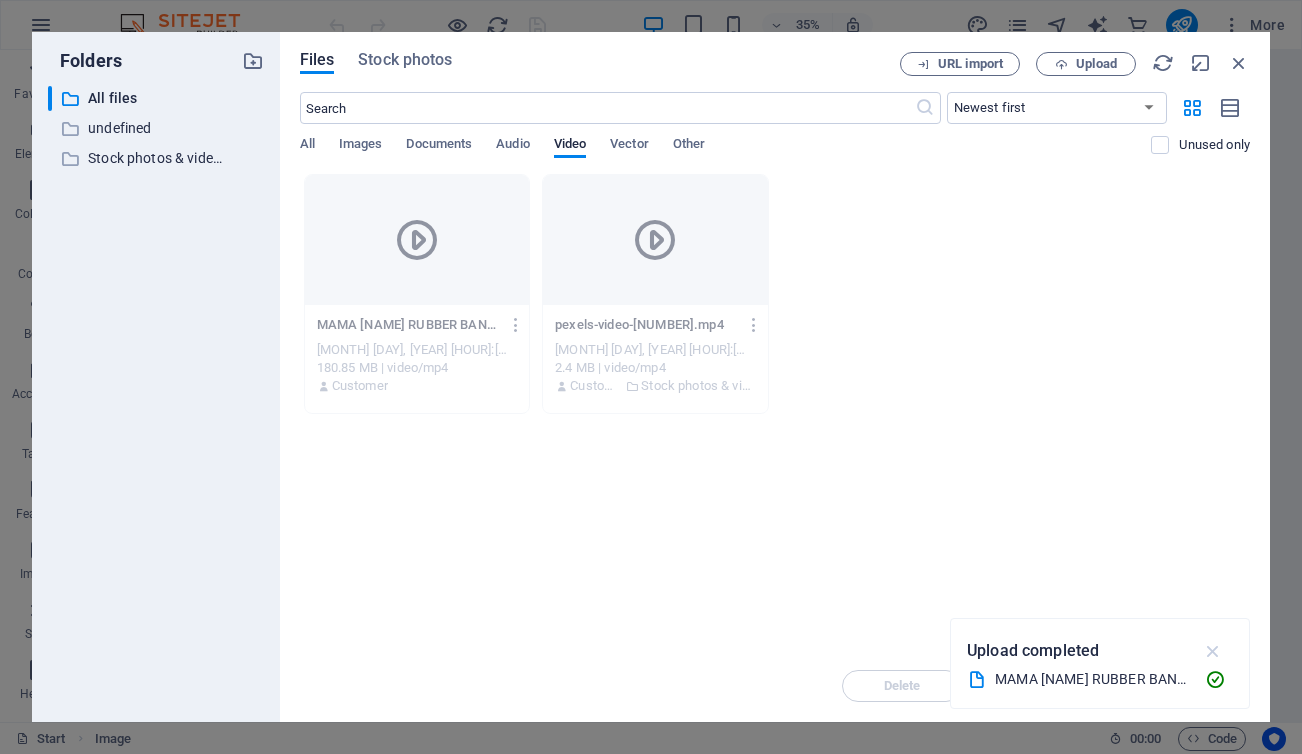 click at bounding box center (1213, 651) 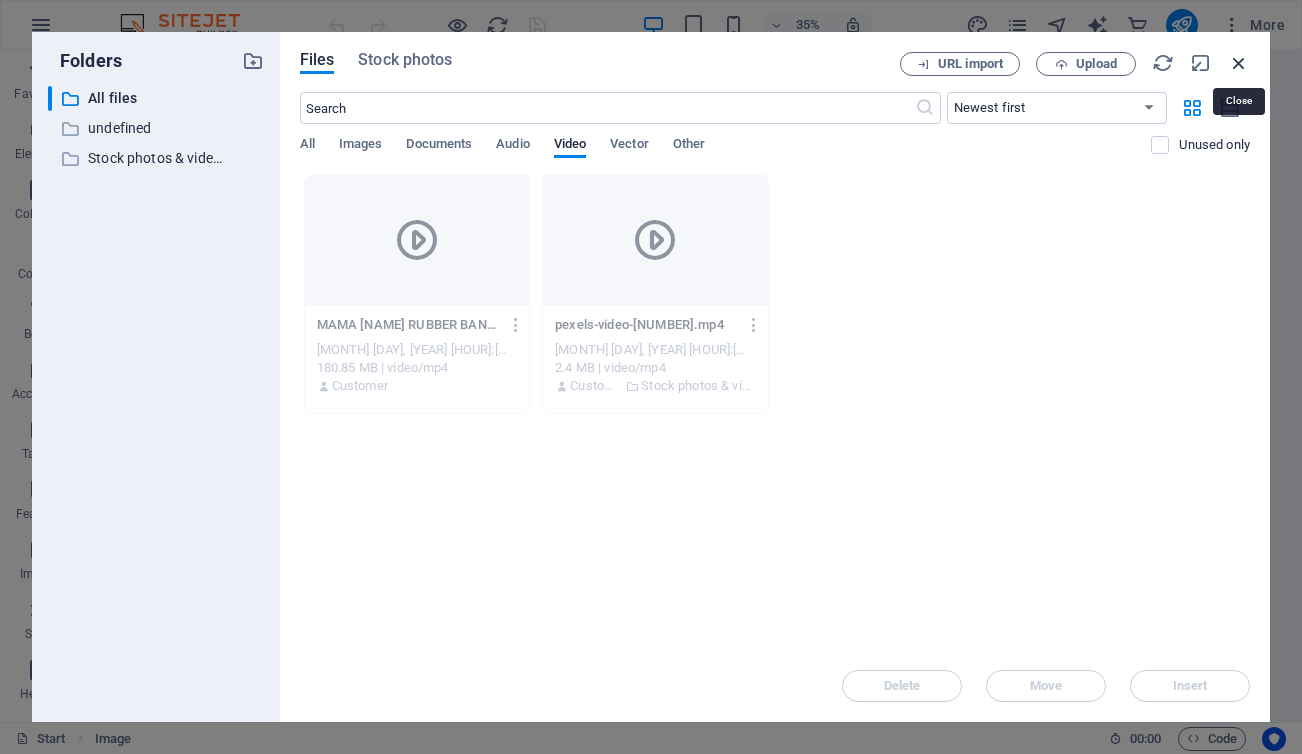 click at bounding box center [1239, 63] 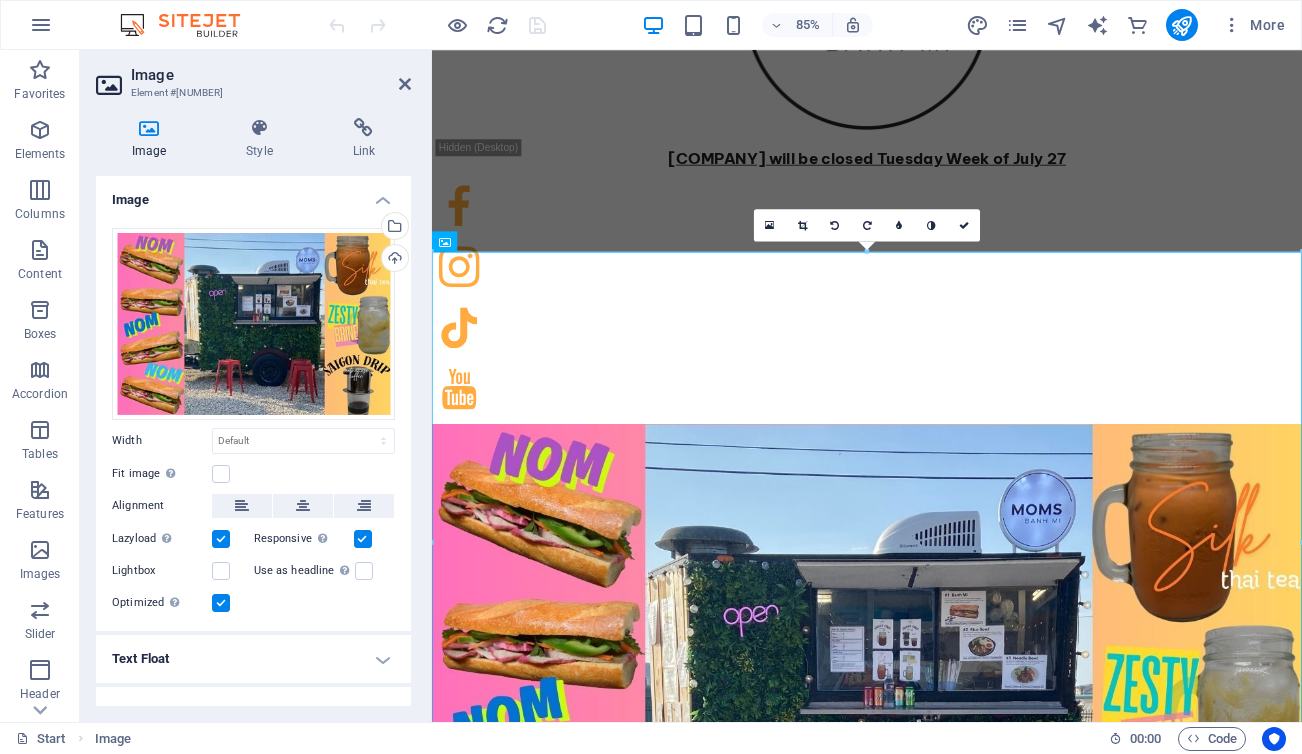 click on "Image" at bounding box center (271, 75) 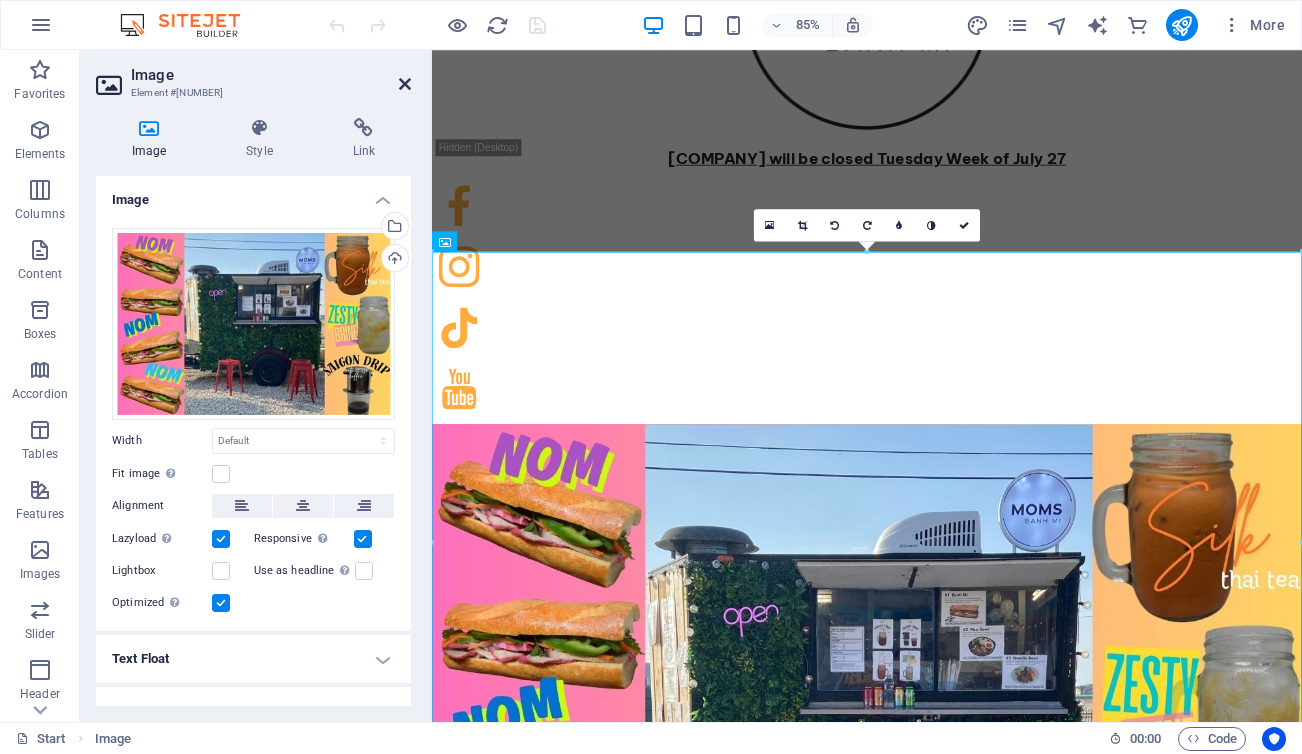 click at bounding box center (405, 84) 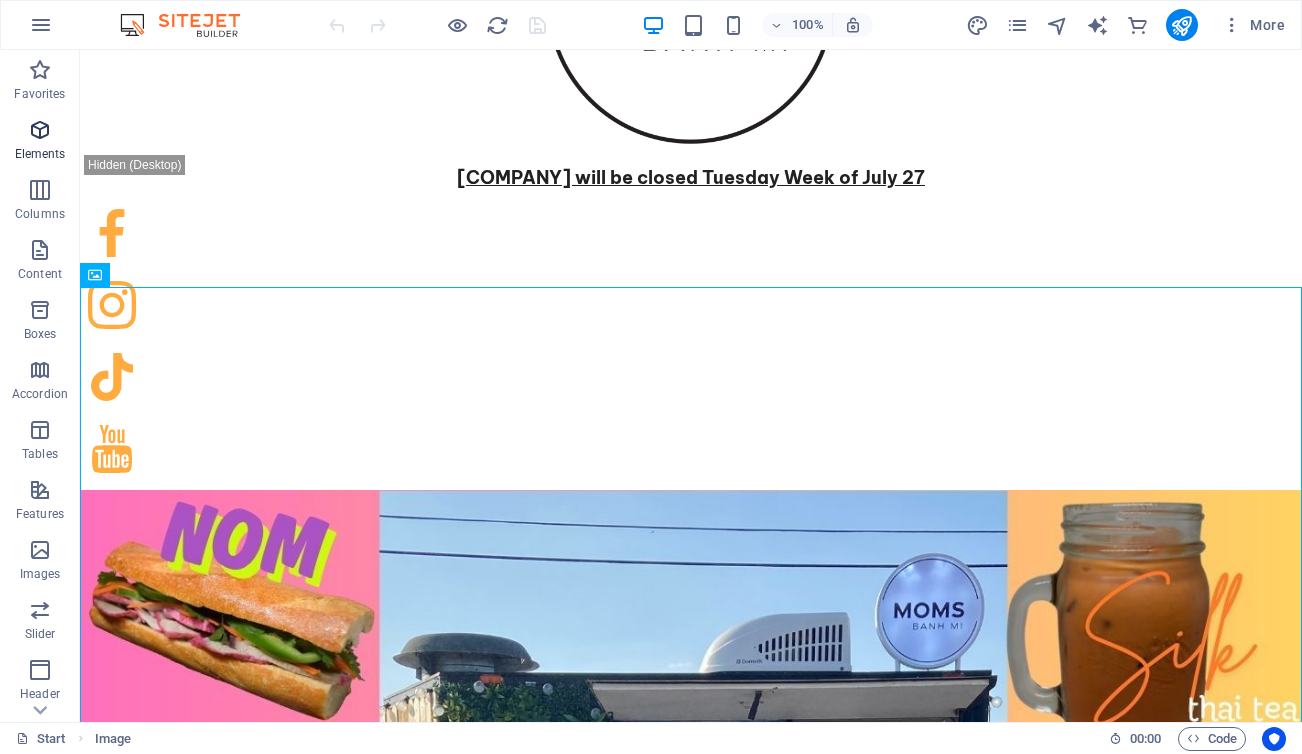 click on "Elements" at bounding box center (40, 154) 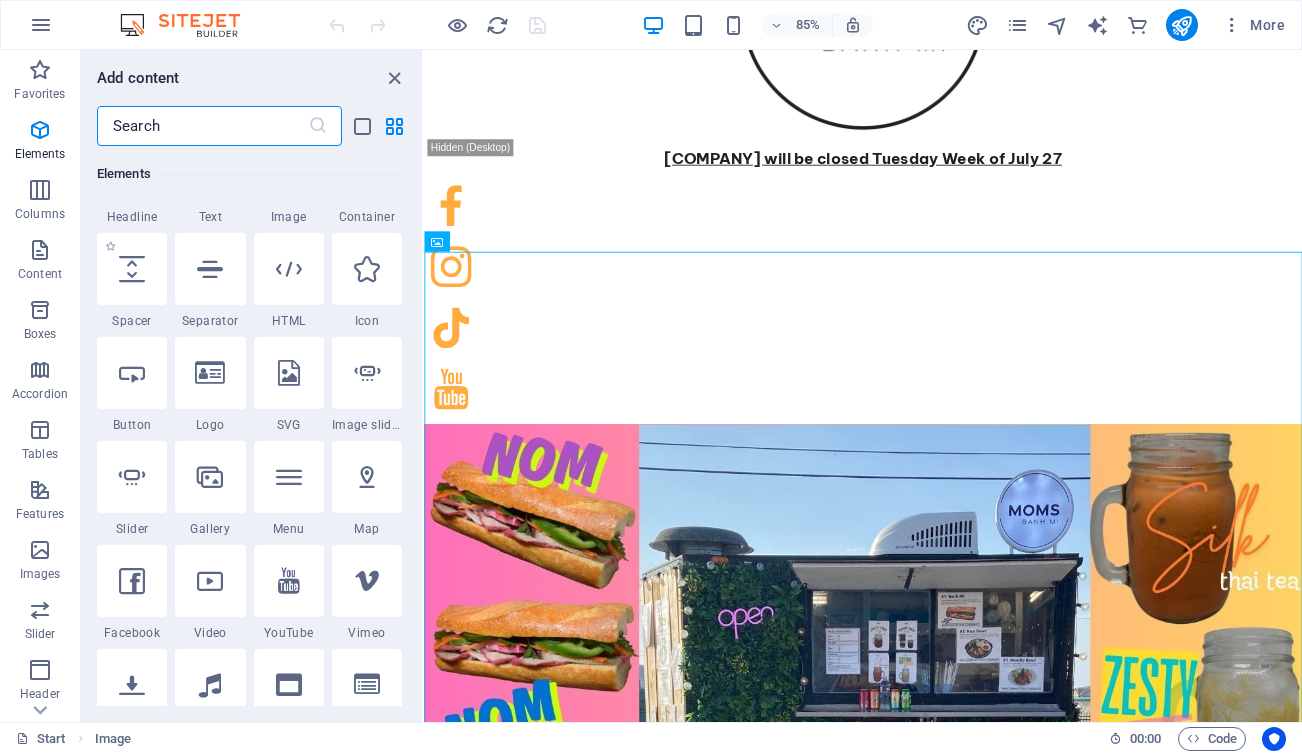 scroll, scrollTop: 384, scrollLeft: 0, axis: vertical 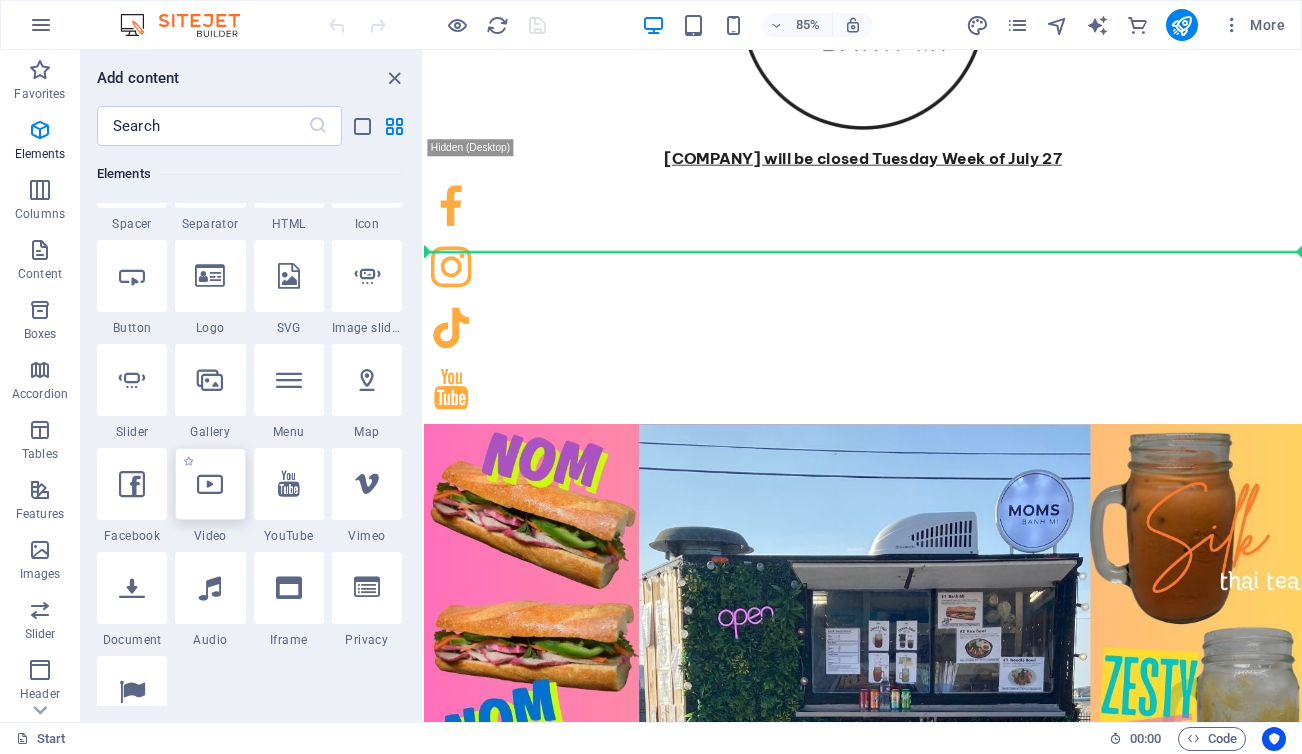 select on "%" 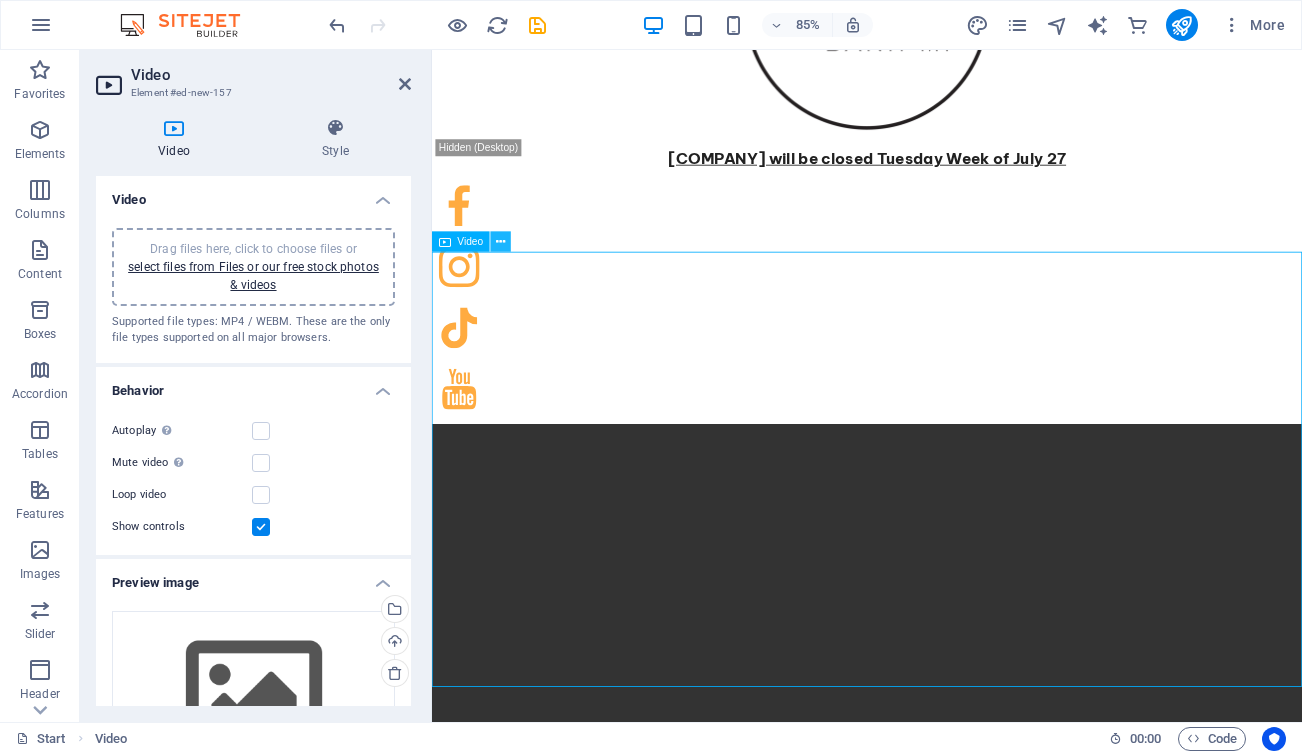 click at bounding box center (501, 241) 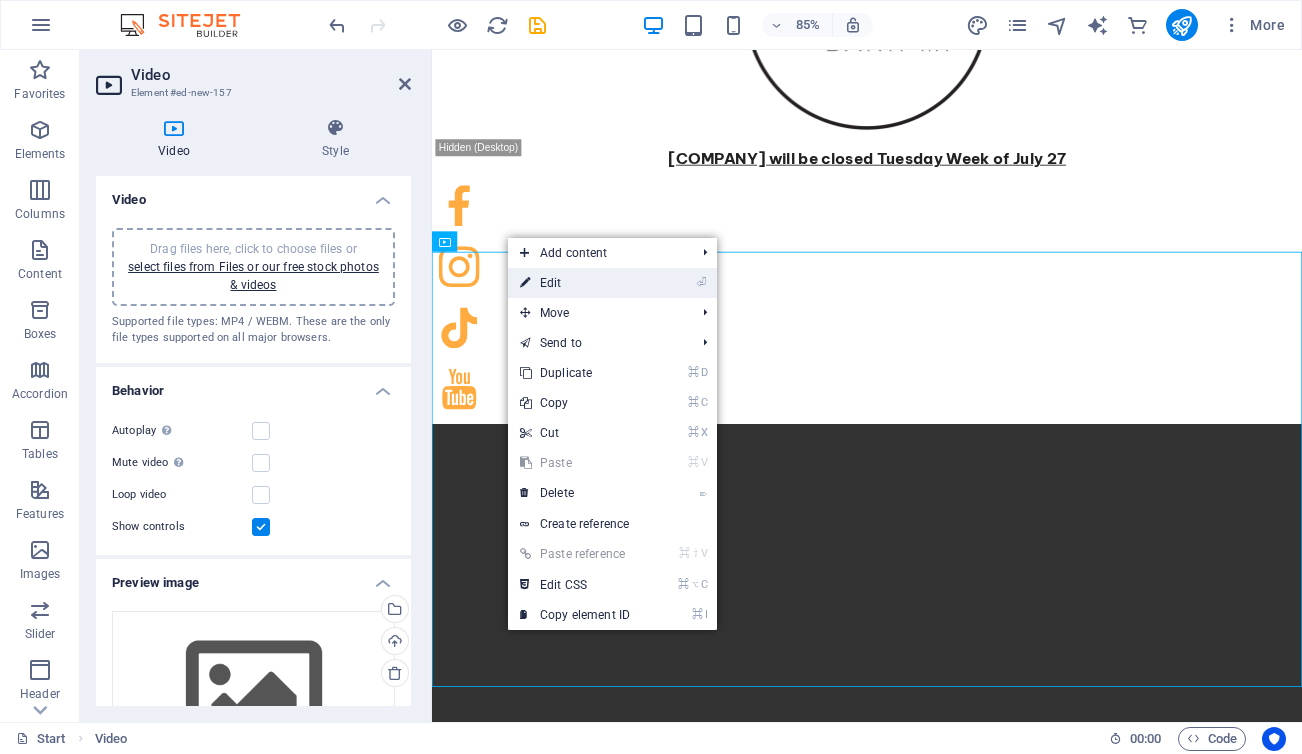 click on "⏎  Edit" at bounding box center (575, 283) 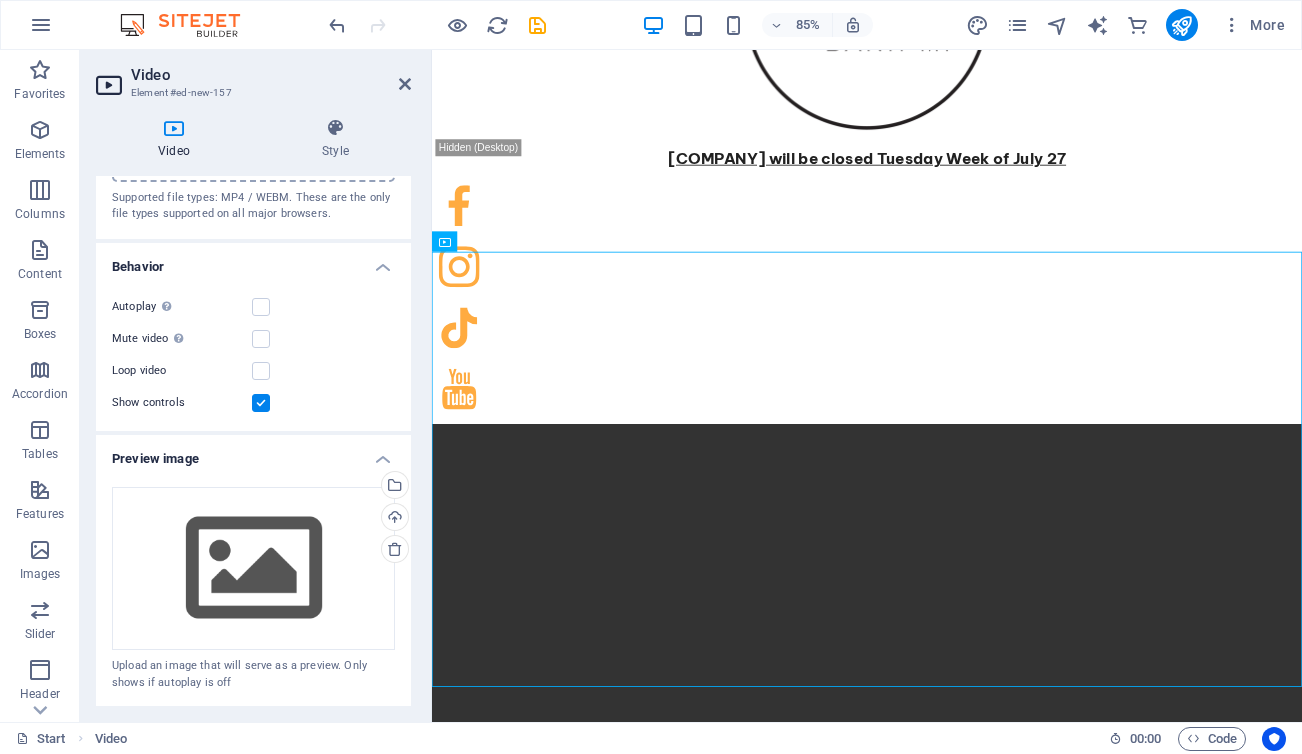 scroll, scrollTop: 136, scrollLeft: 0, axis: vertical 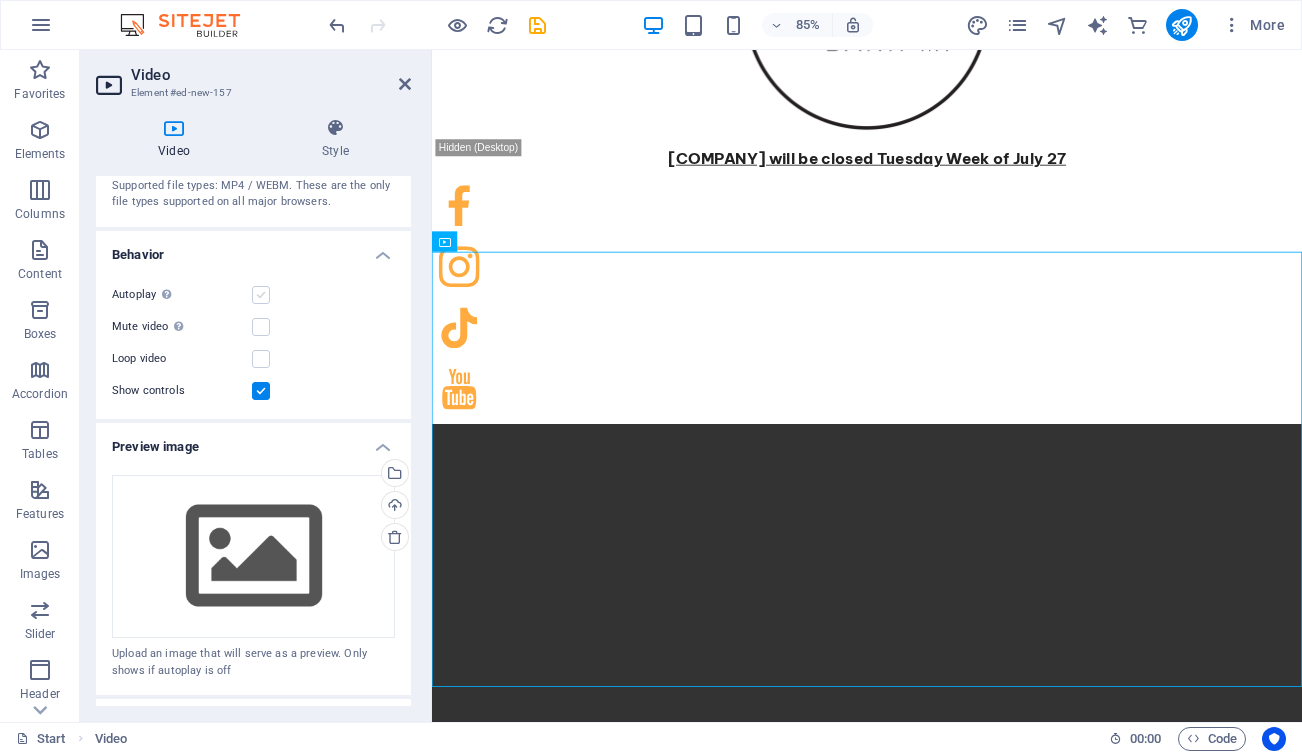 click at bounding box center [261, 295] 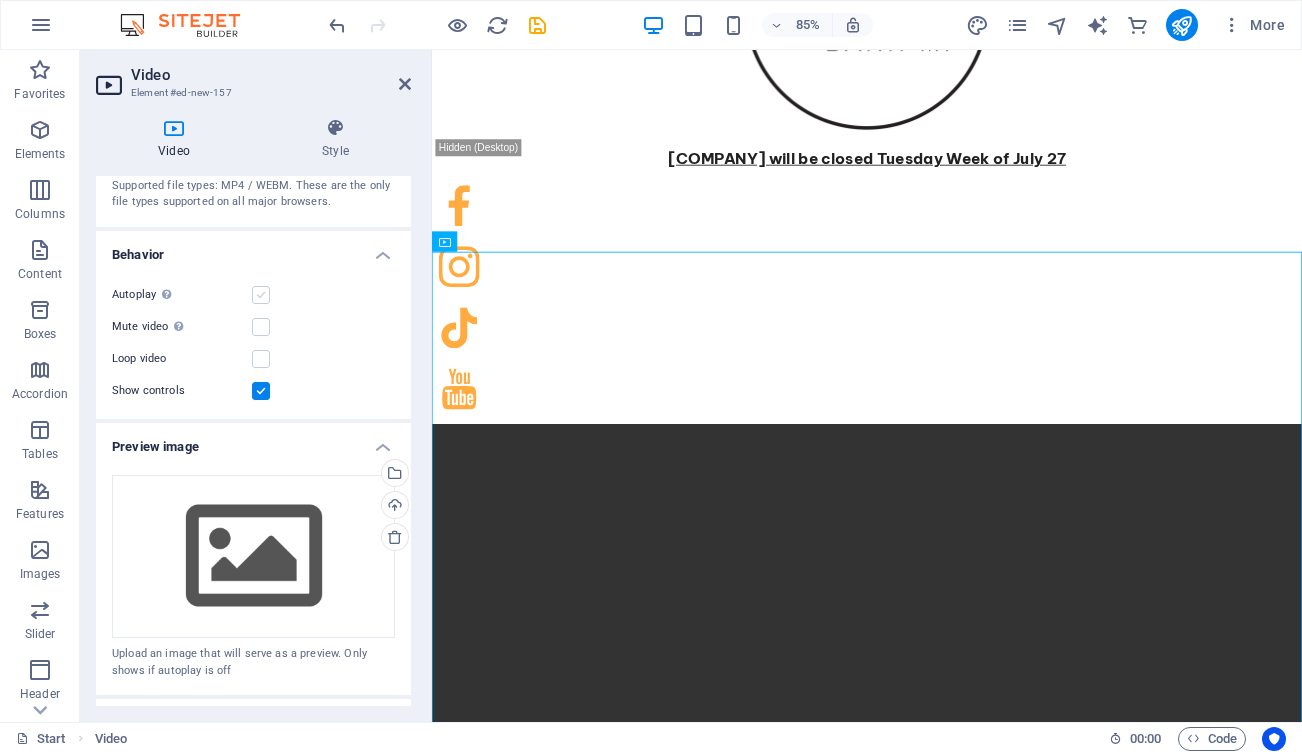 click at bounding box center [261, 295] 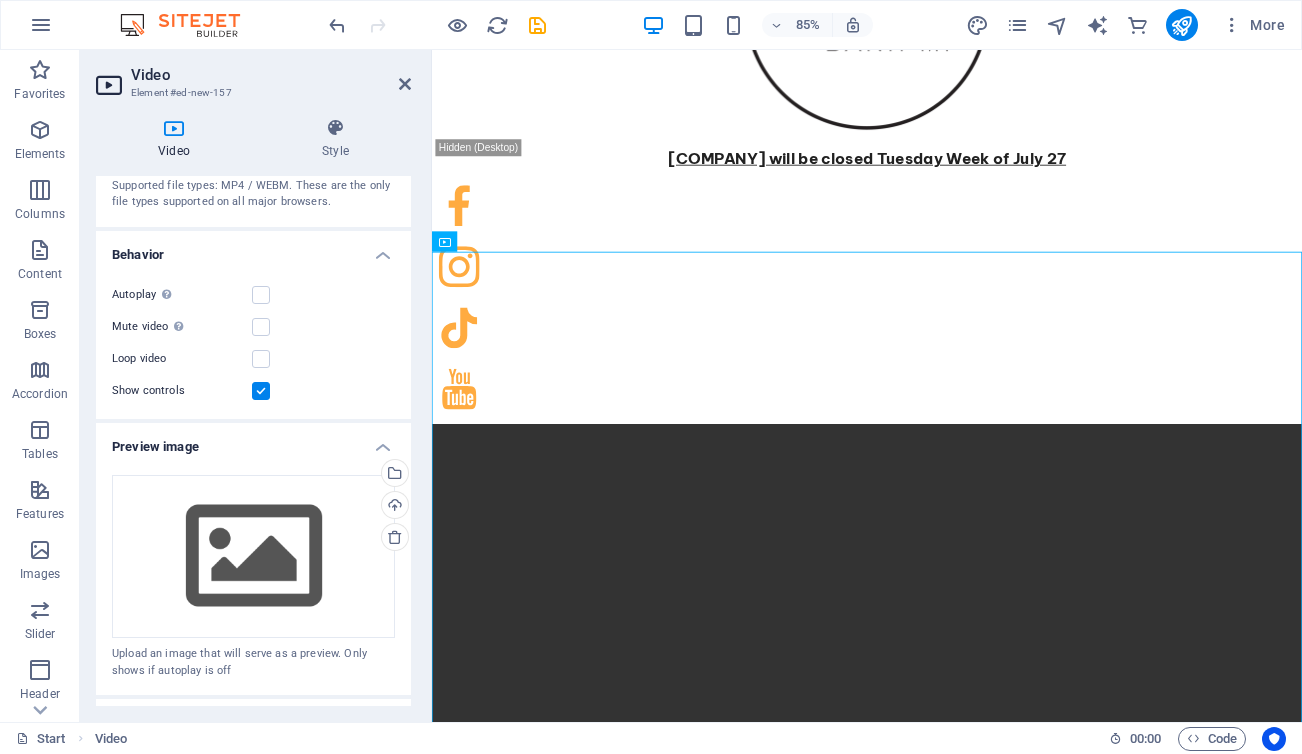 click at bounding box center [261, 391] 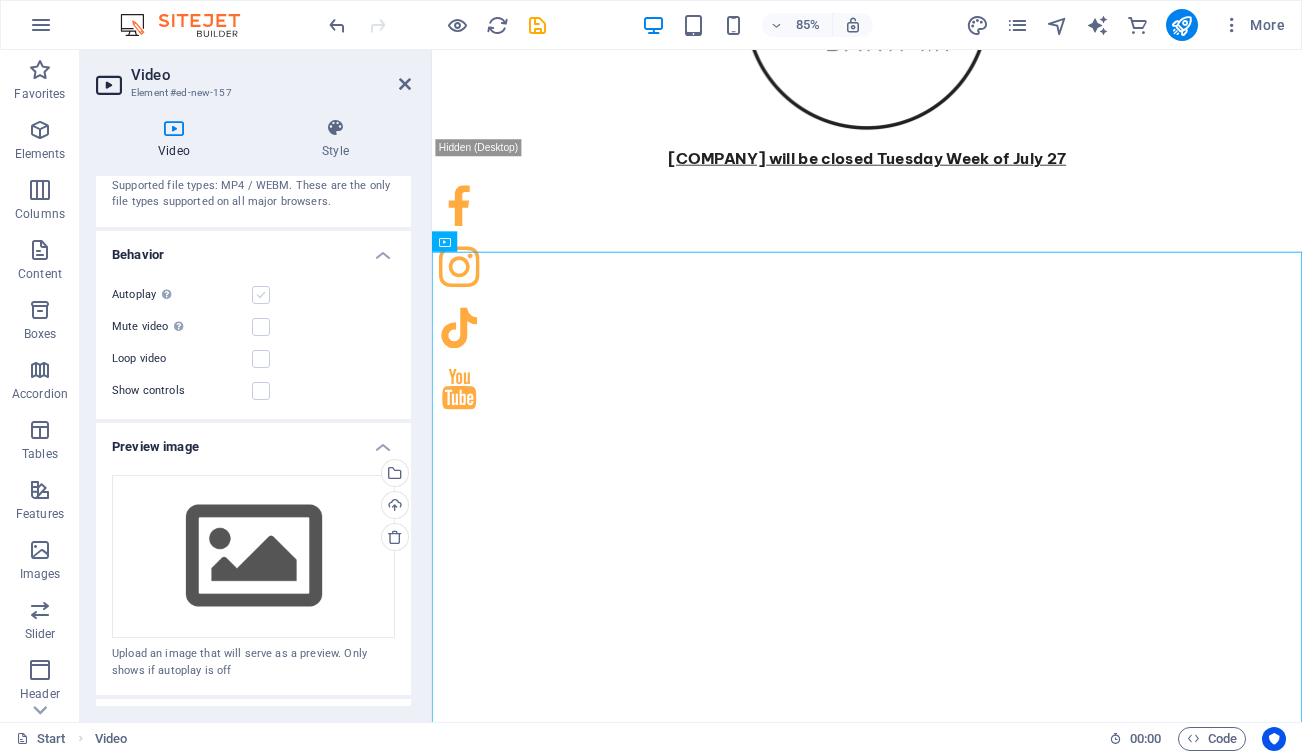 click at bounding box center [261, 295] 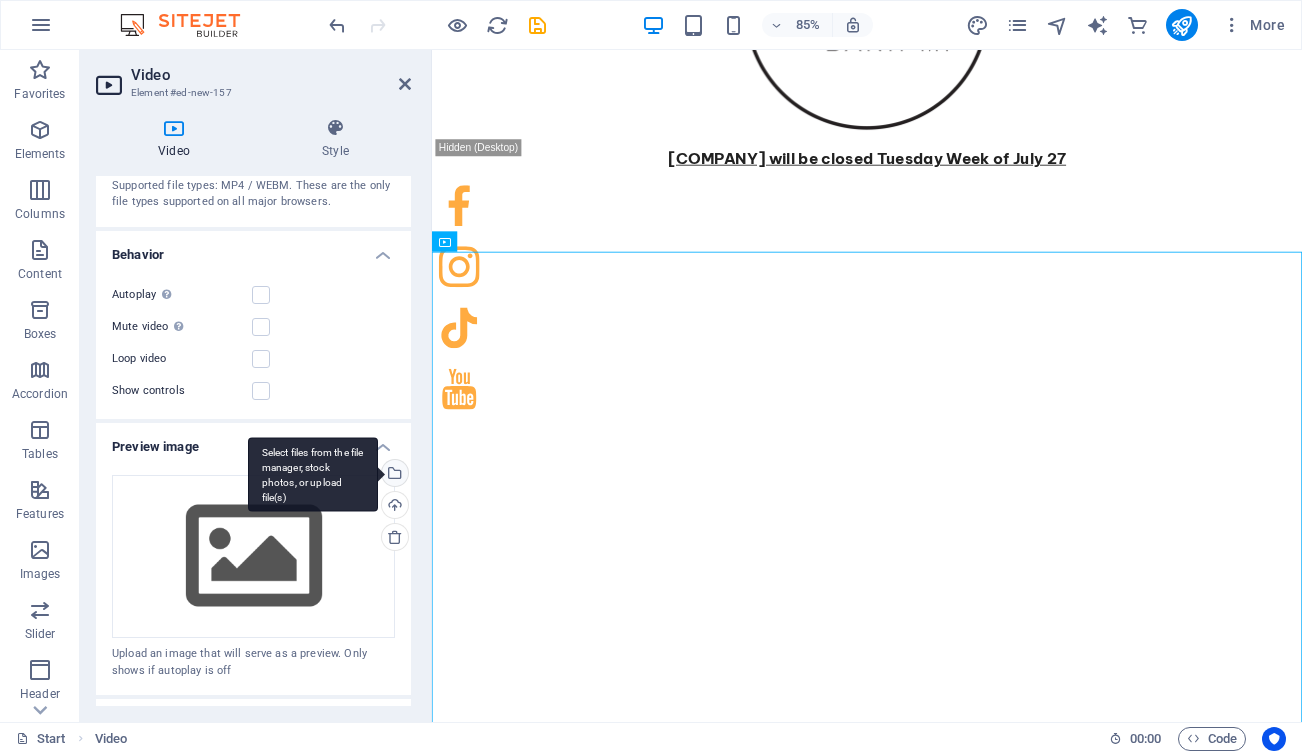 click on "Select files from the file manager, stock photos, or upload file(s)" at bounding box center [393, 475] 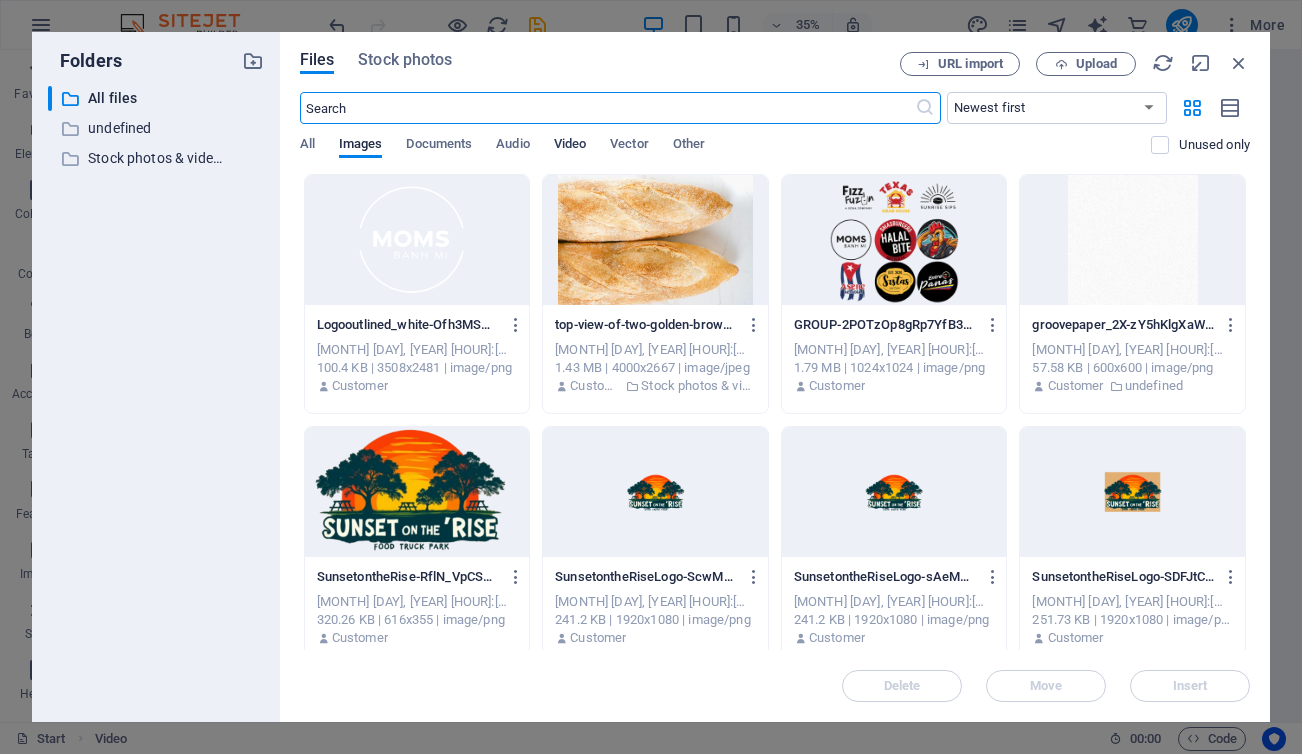 click on "Video" at bounding box center (570, 146) 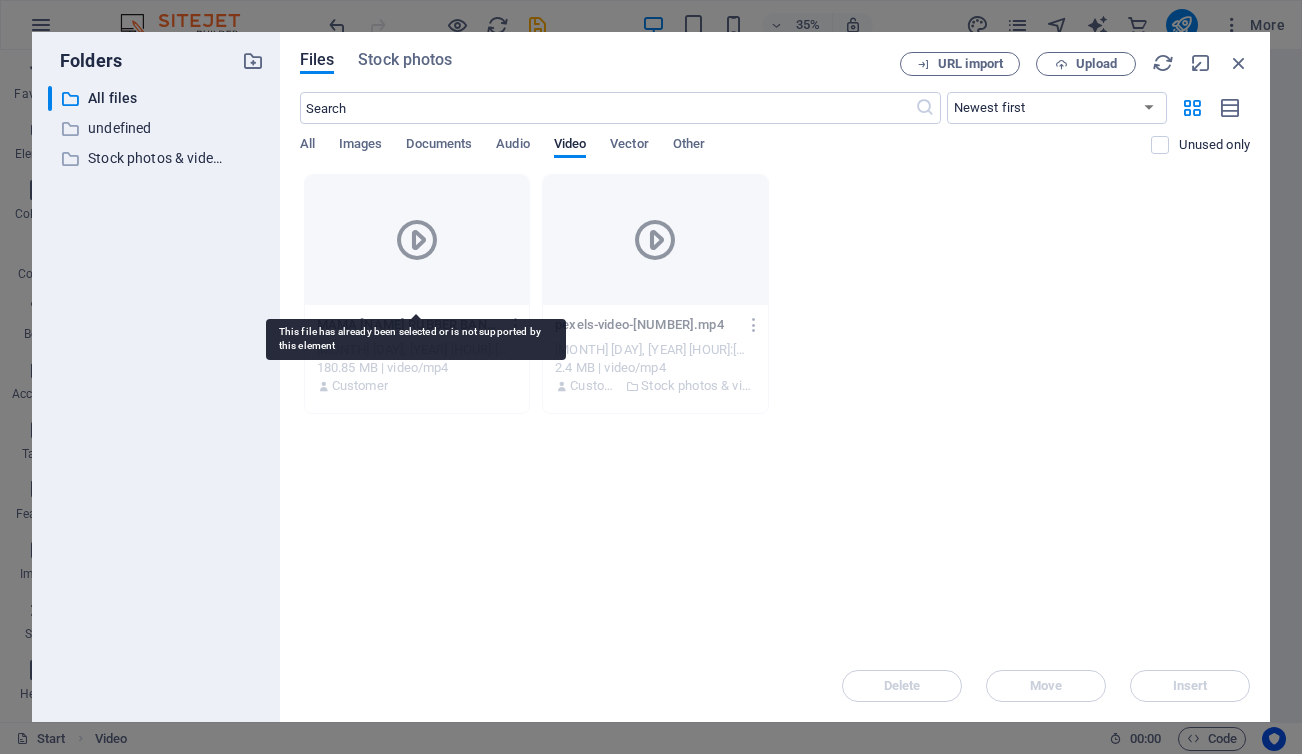 click at bounding box center (417, 240) 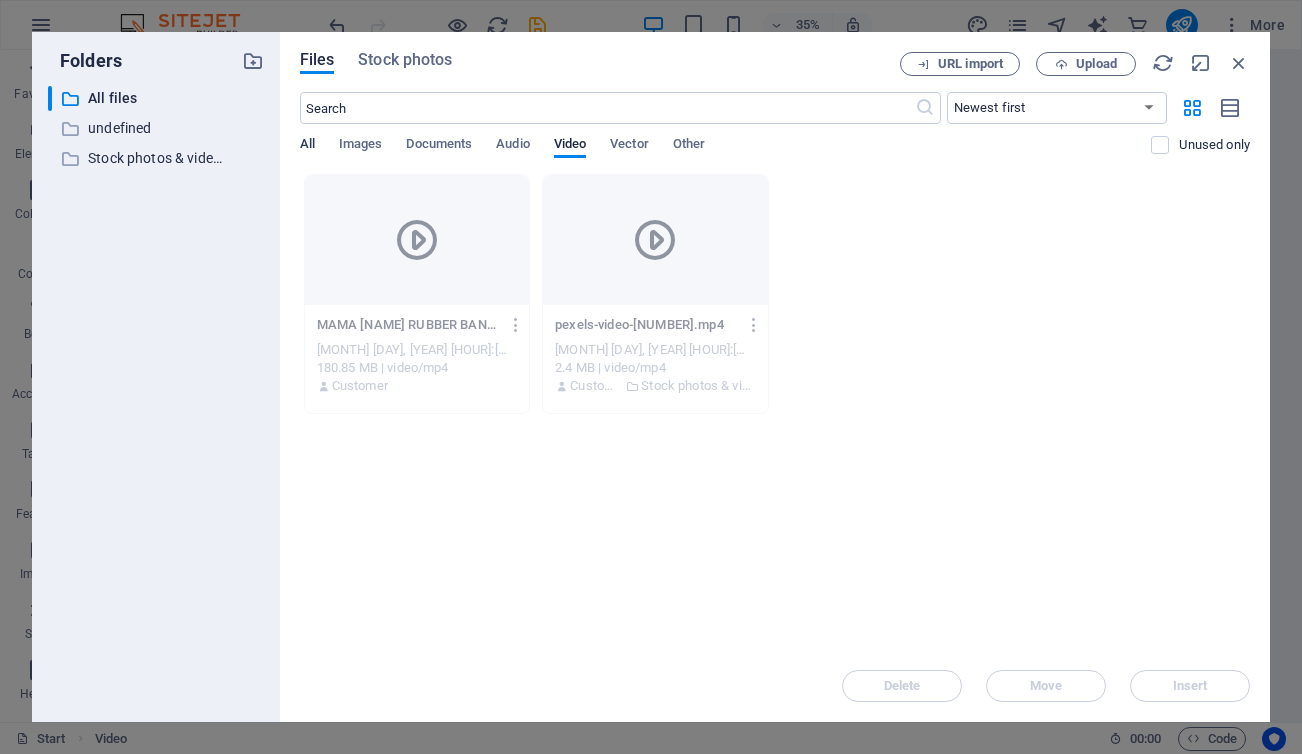 click on "All" at bounding box center [307, 146] 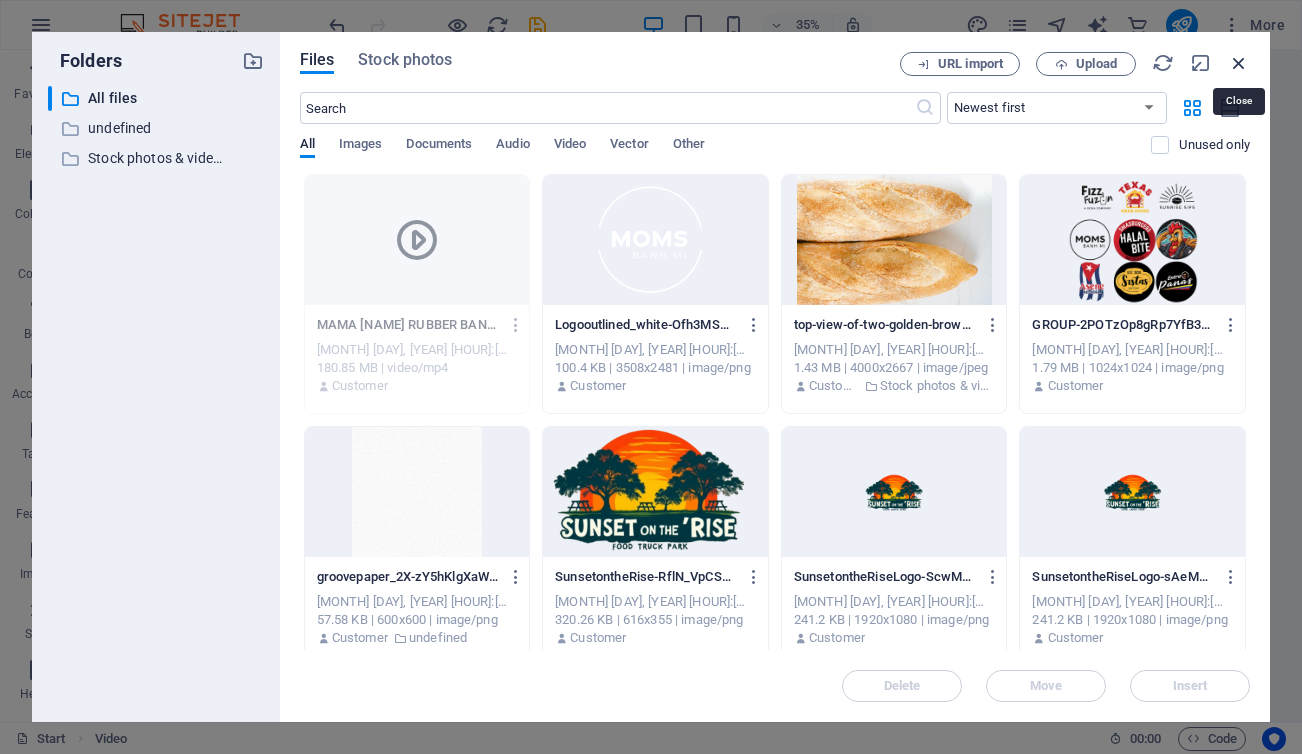 click at bounding box center [1239, 63] 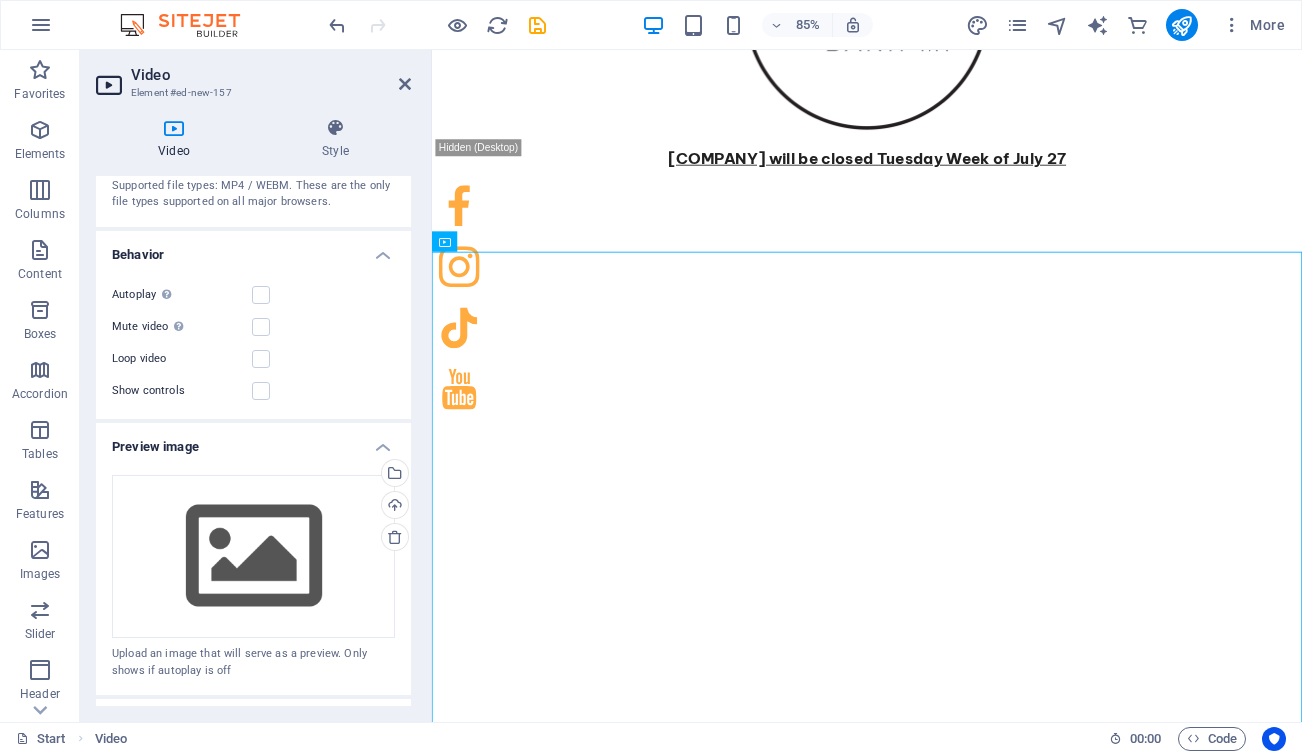 scroll, scrollTop: 404, scrollLeft: 0, axis: vertical 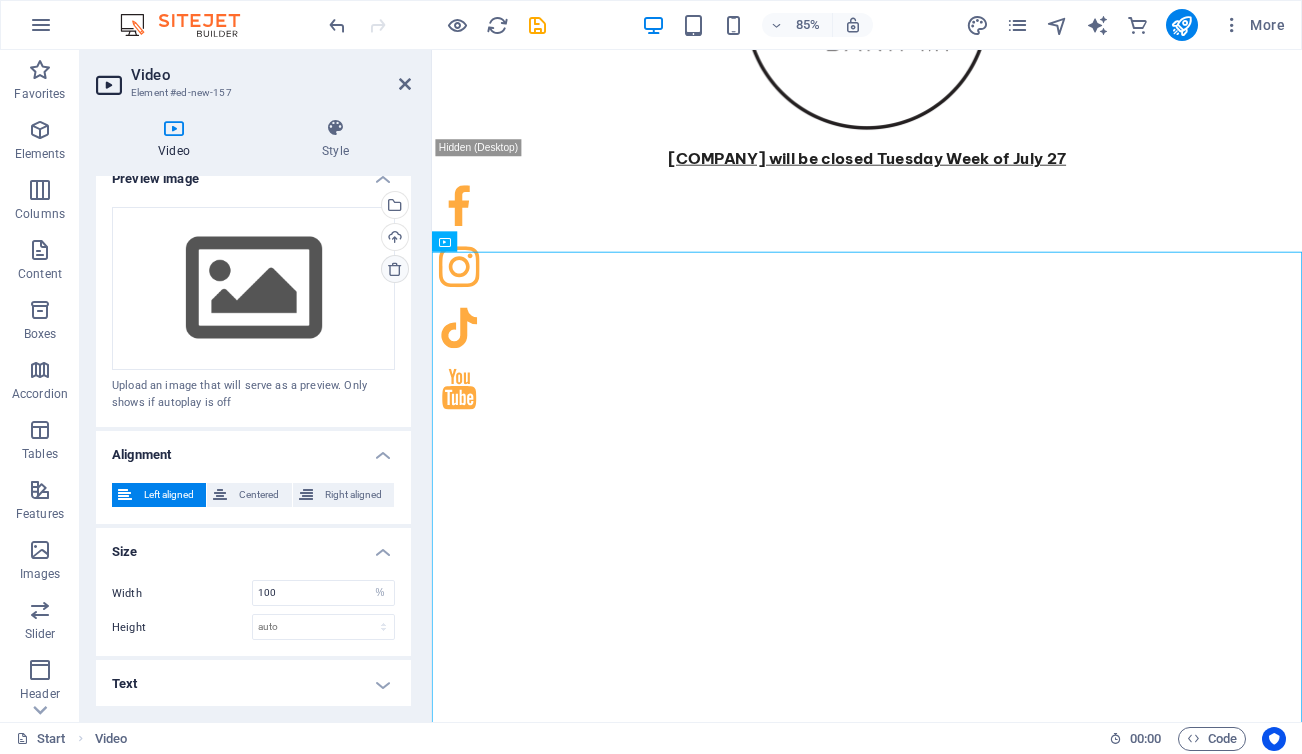 click at bounding box center (395, 269) 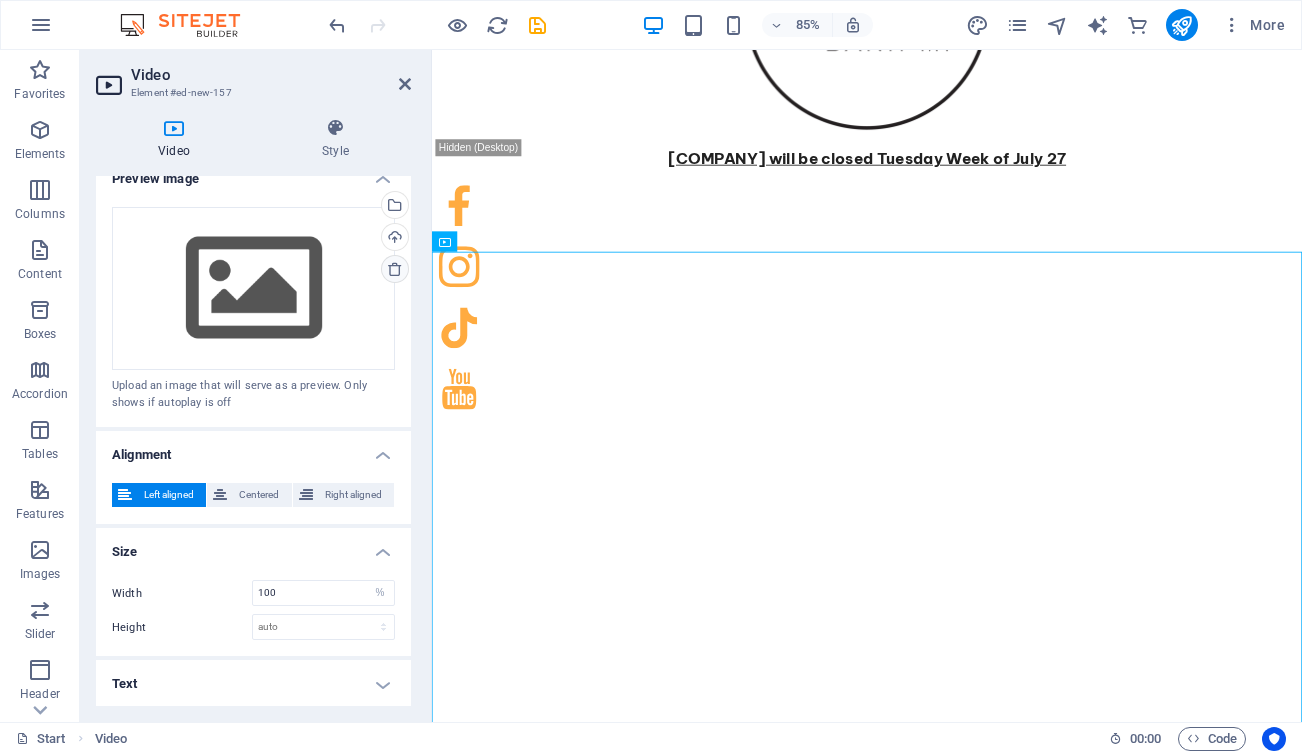 click at bounding box center (395, 269) 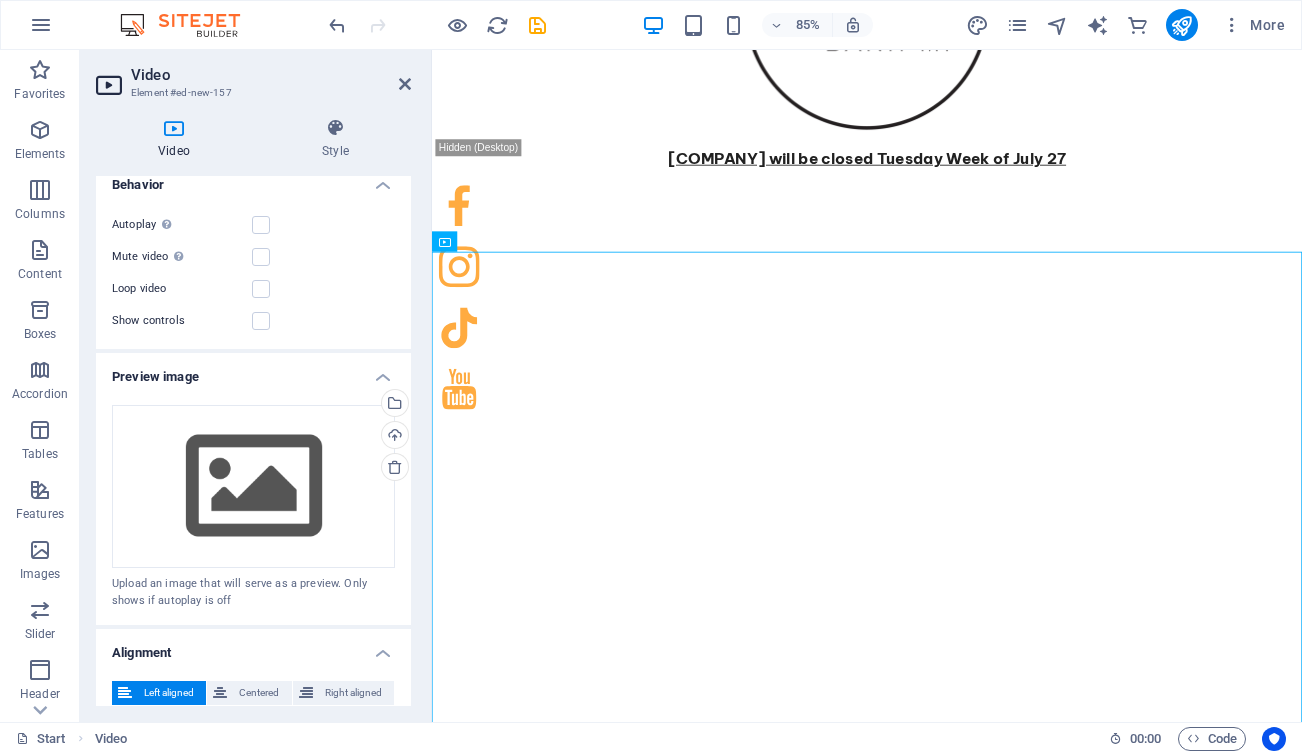 scroll, scrollTop: 155, scrollLeft: 0, axis: vertical 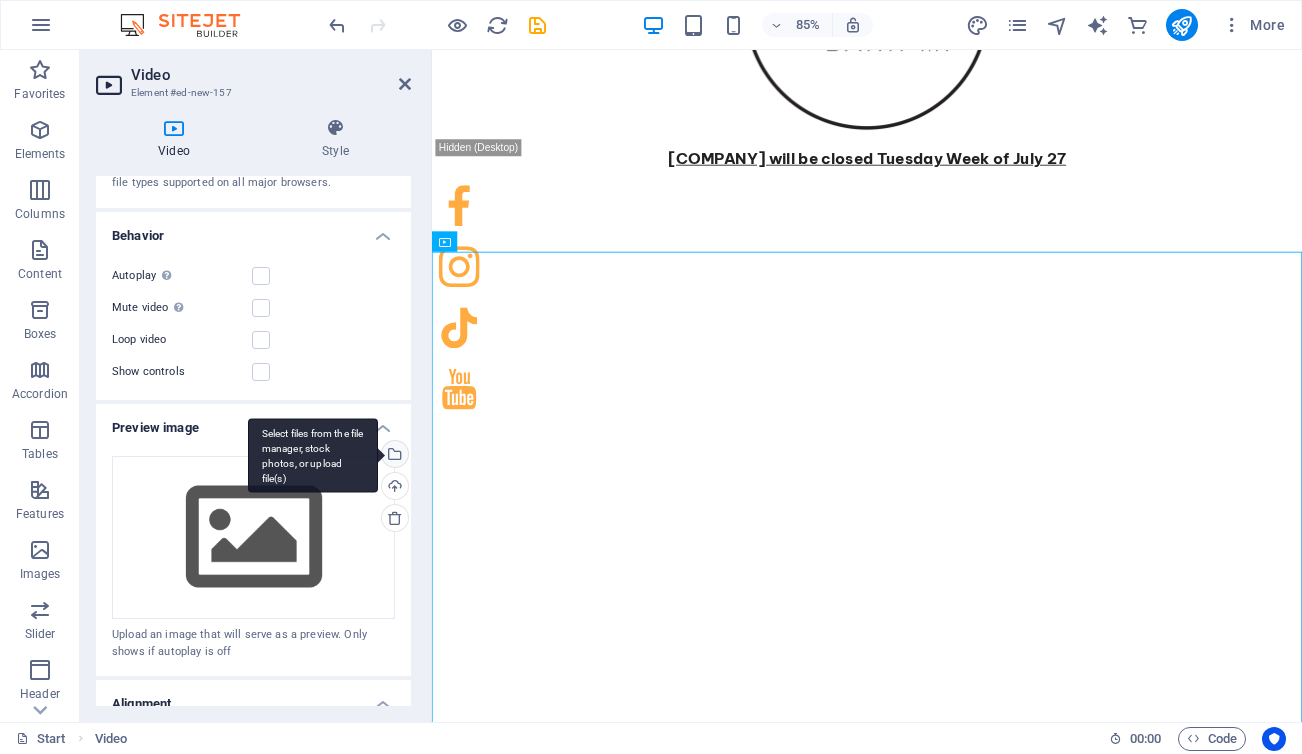 click on "Select files from the file manager, stock photos, or upload file(s)" at bounding box center [393, 456] 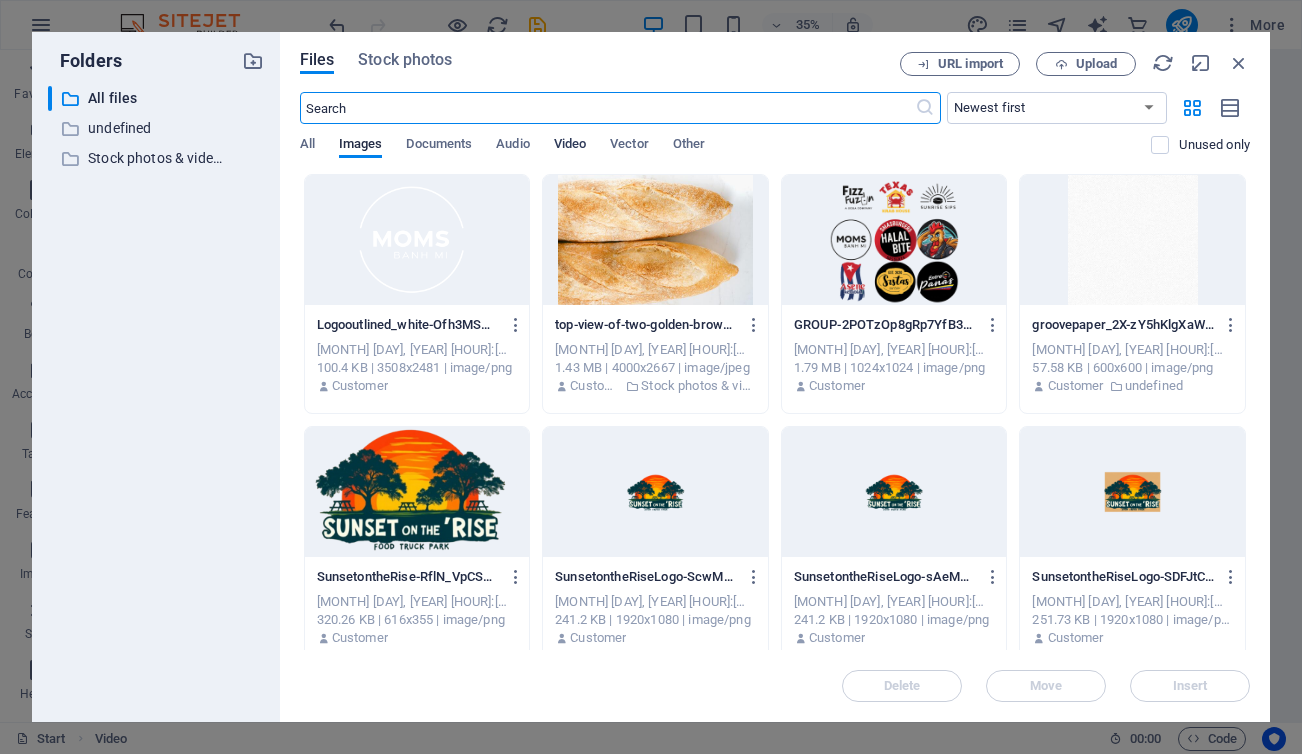 click on "Video" at bounding box center (570, 146) 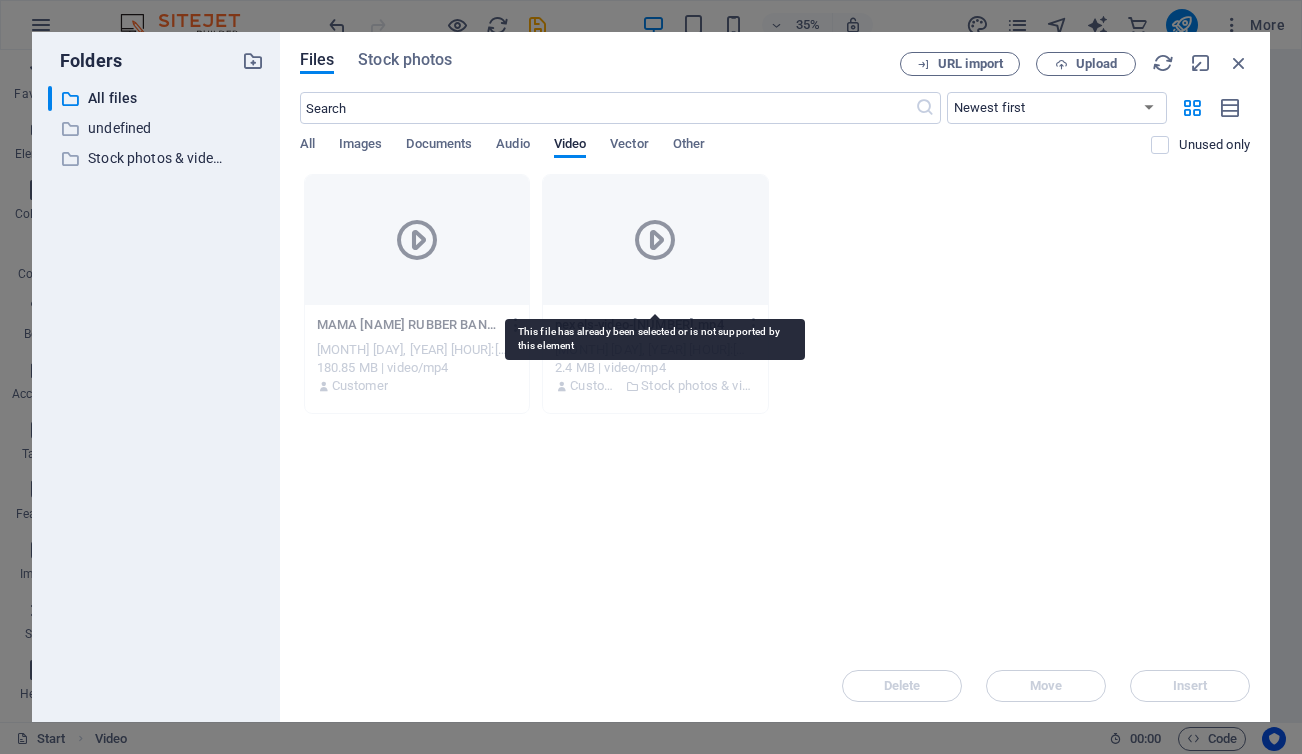 click at bounding box center (655, 240) 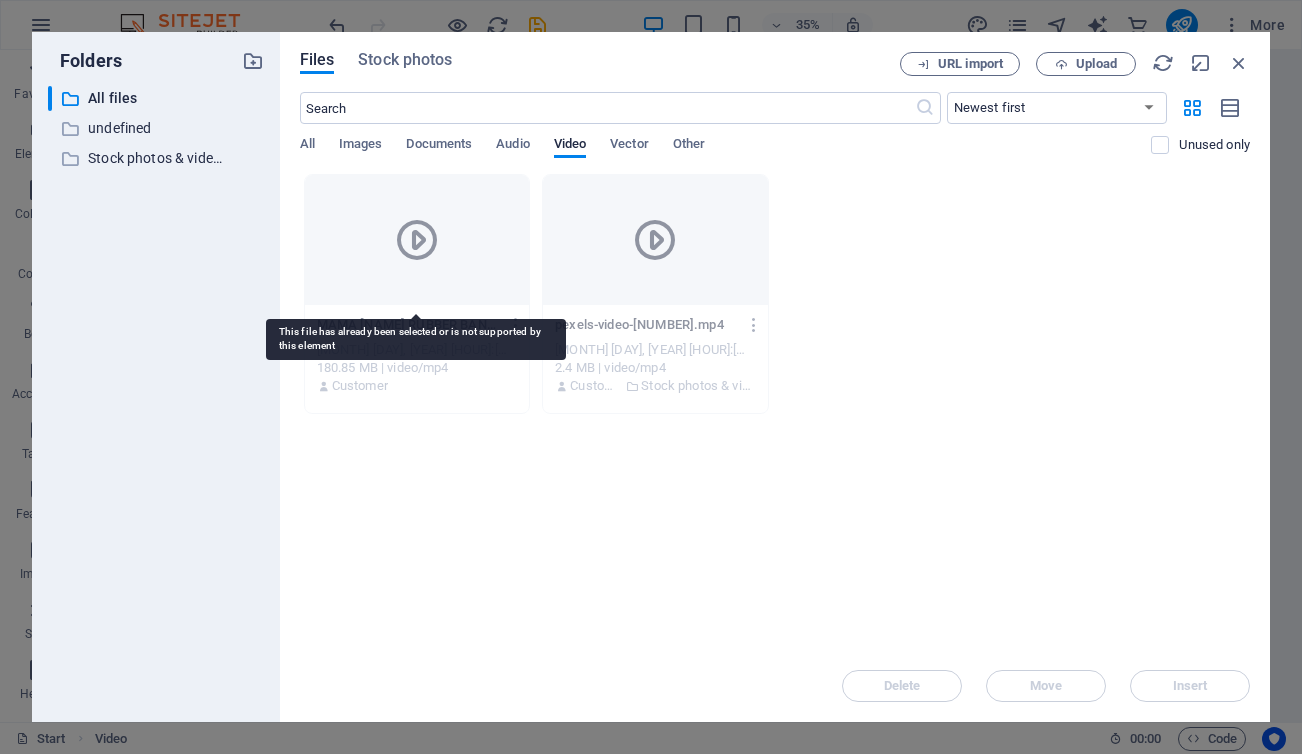 click at bounding box center (417, 240) 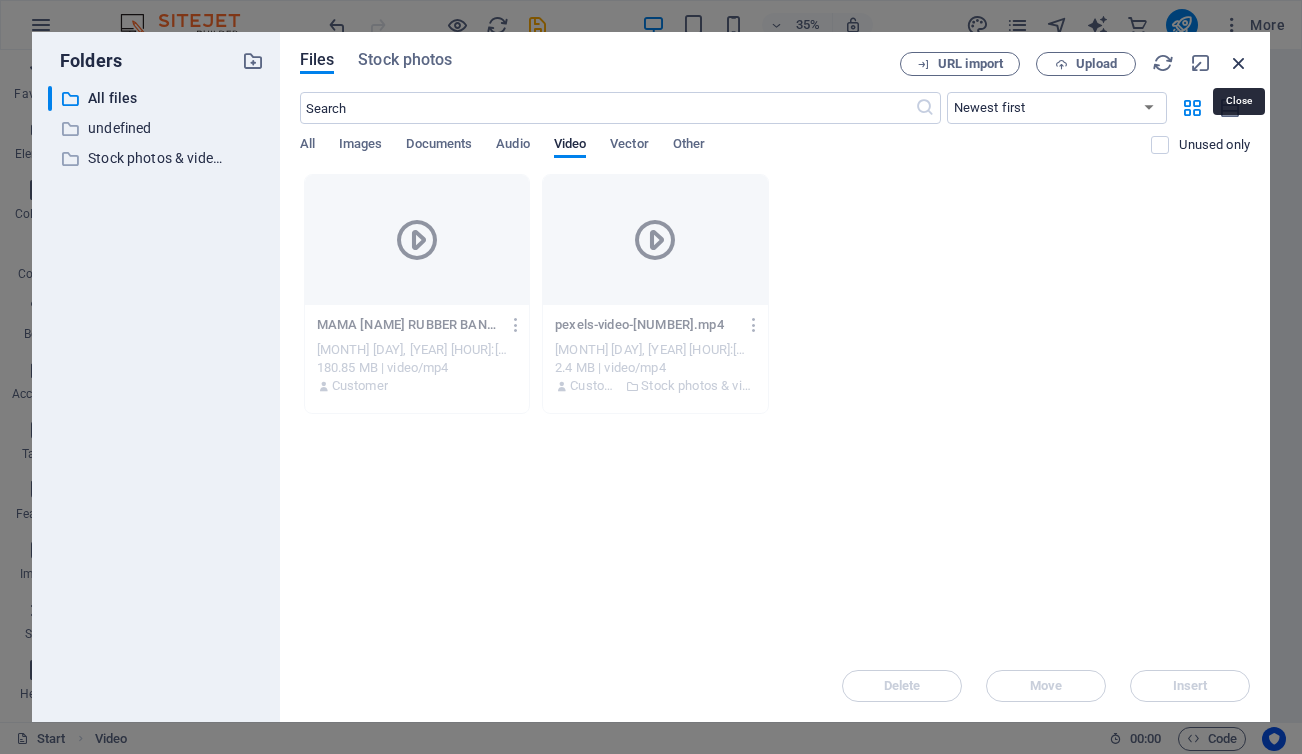 click at bounding box center [1239, 63] 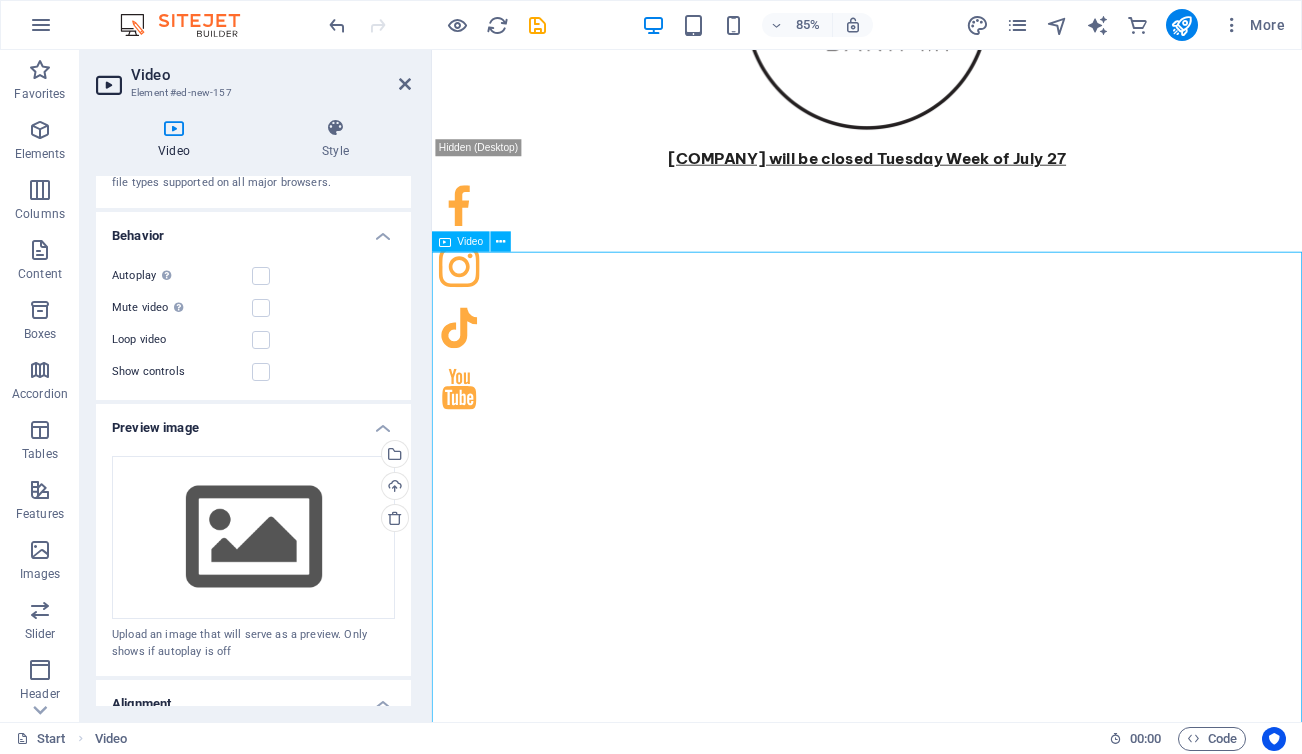 click at bounding box center (944, 746) 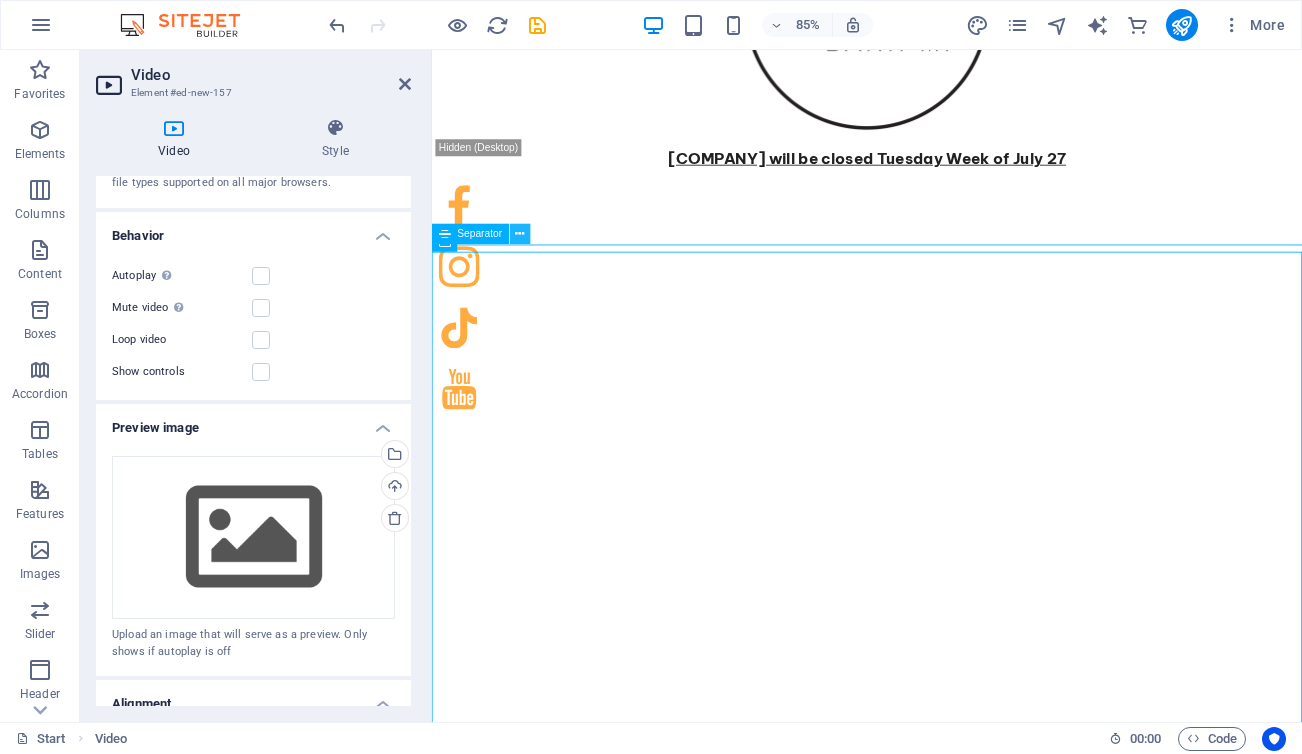 click at bounding box center (519, 234) 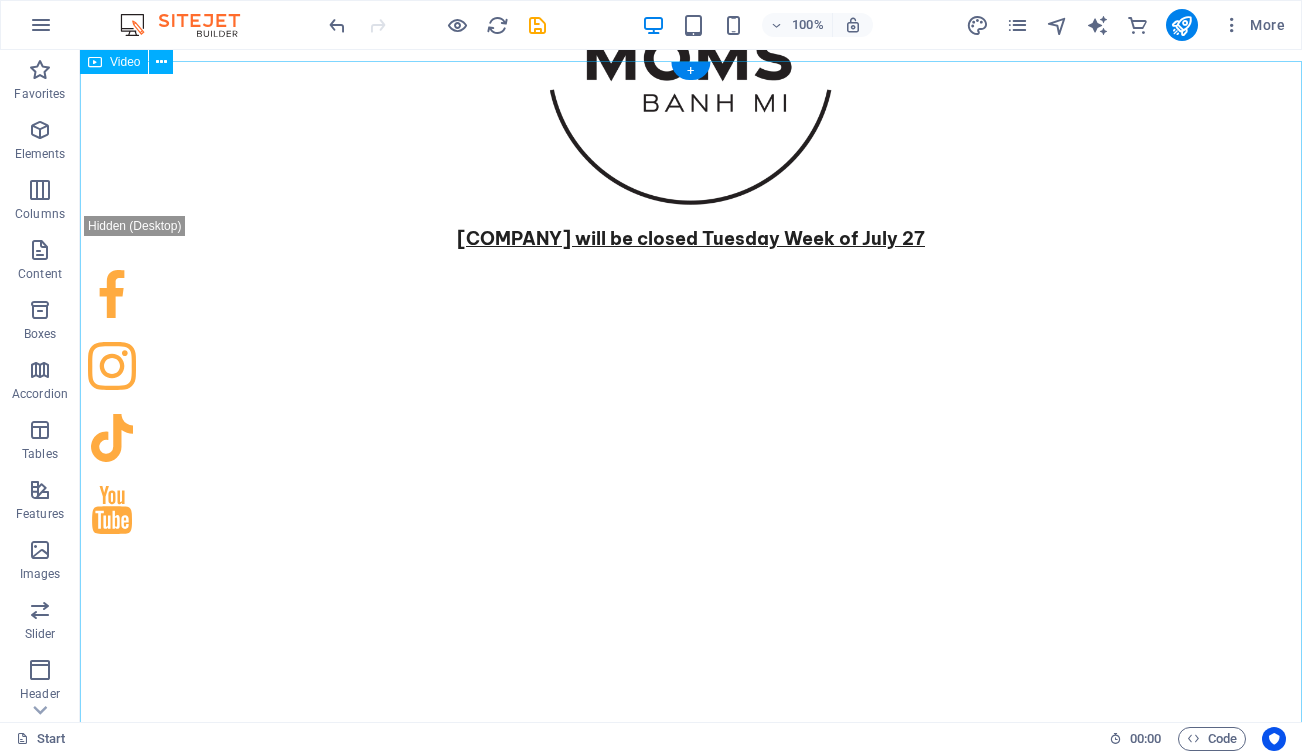 scroll, scrollTop: 0, scrollLeft: 0, axis: both 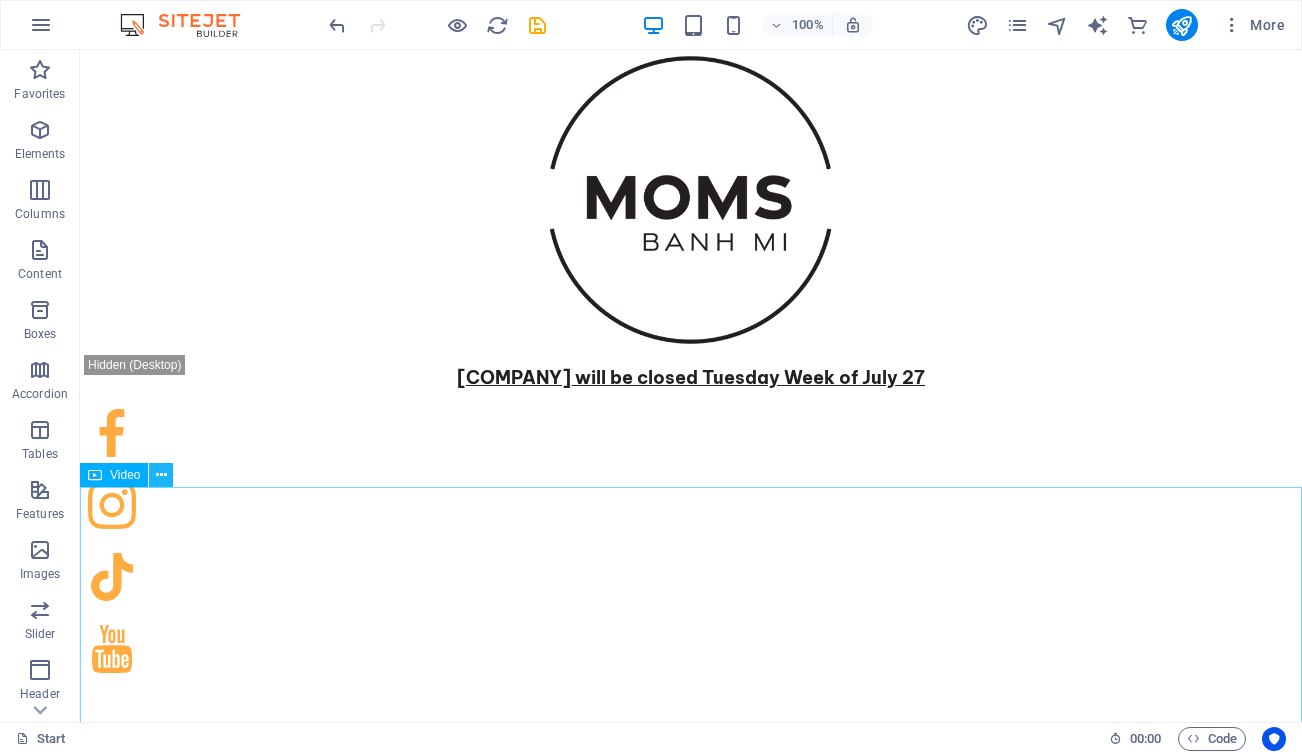 click at bounding box center (161, 475) 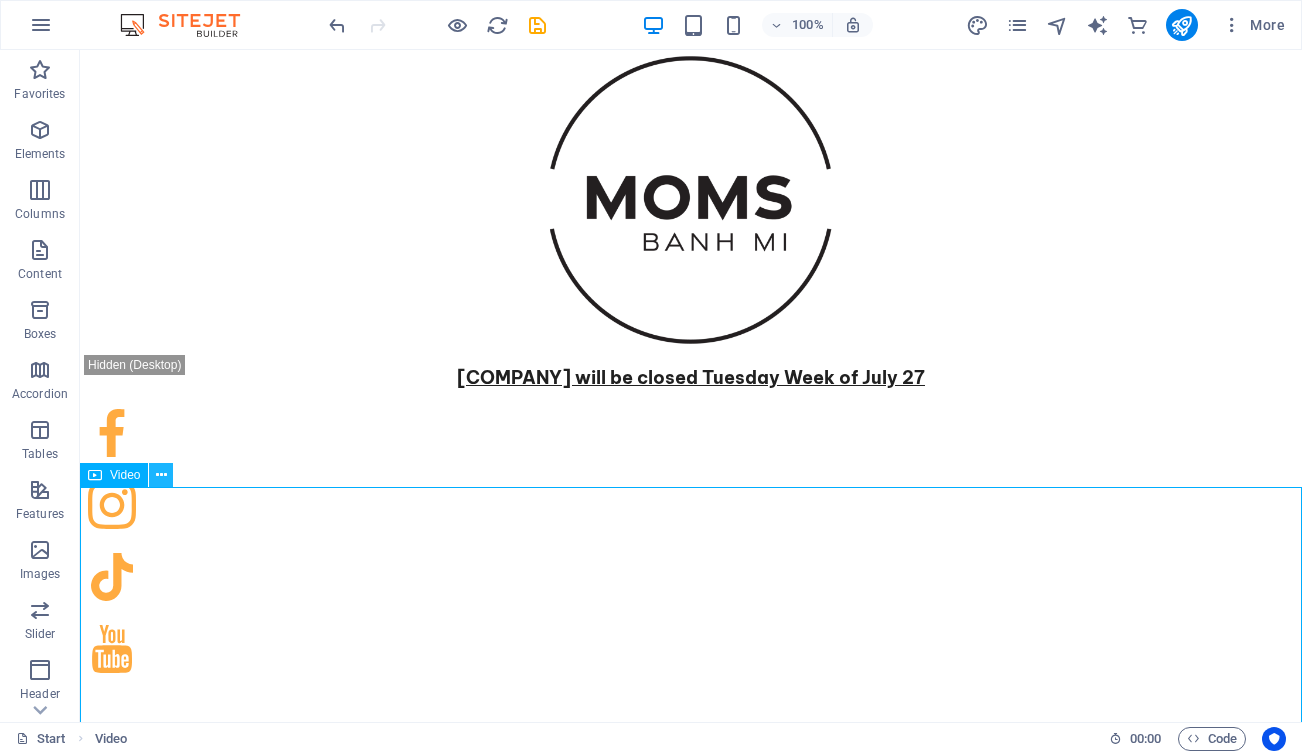 click at bounding box center [161, 475] 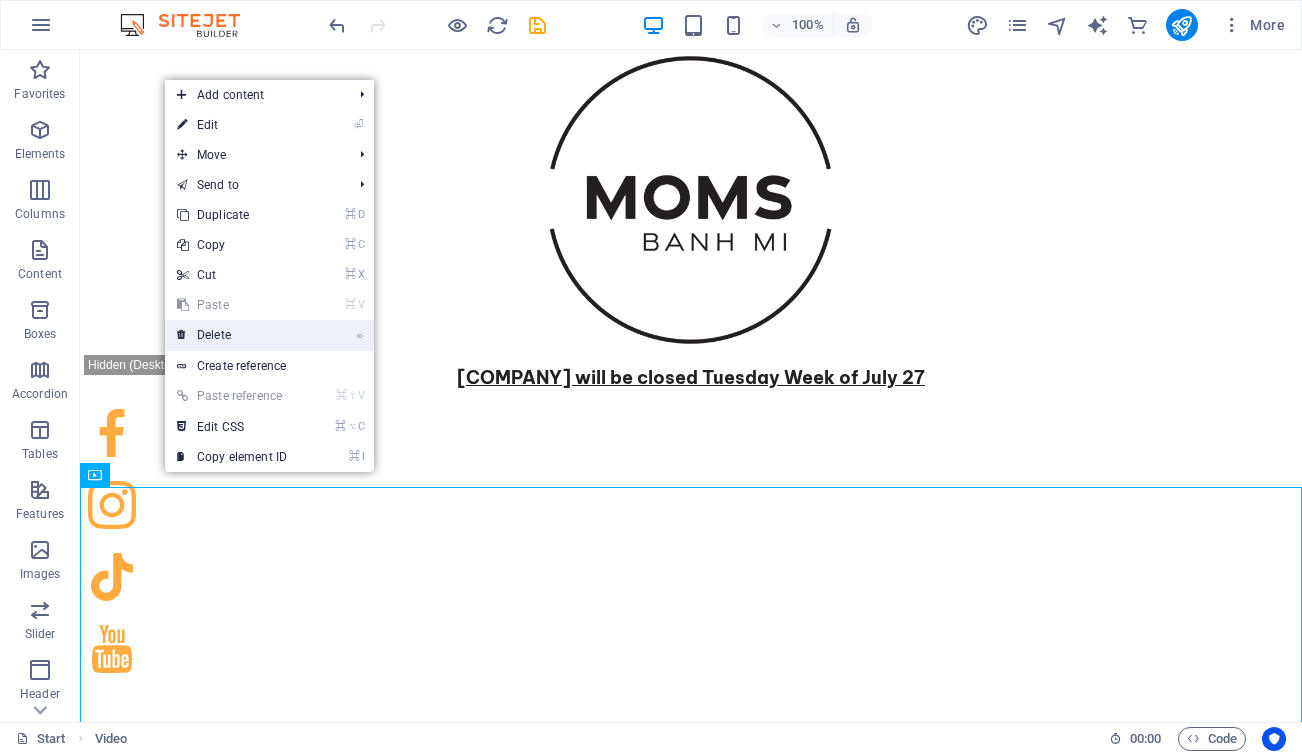 click on "⌦  Delete" at bounding box center [232, 335] 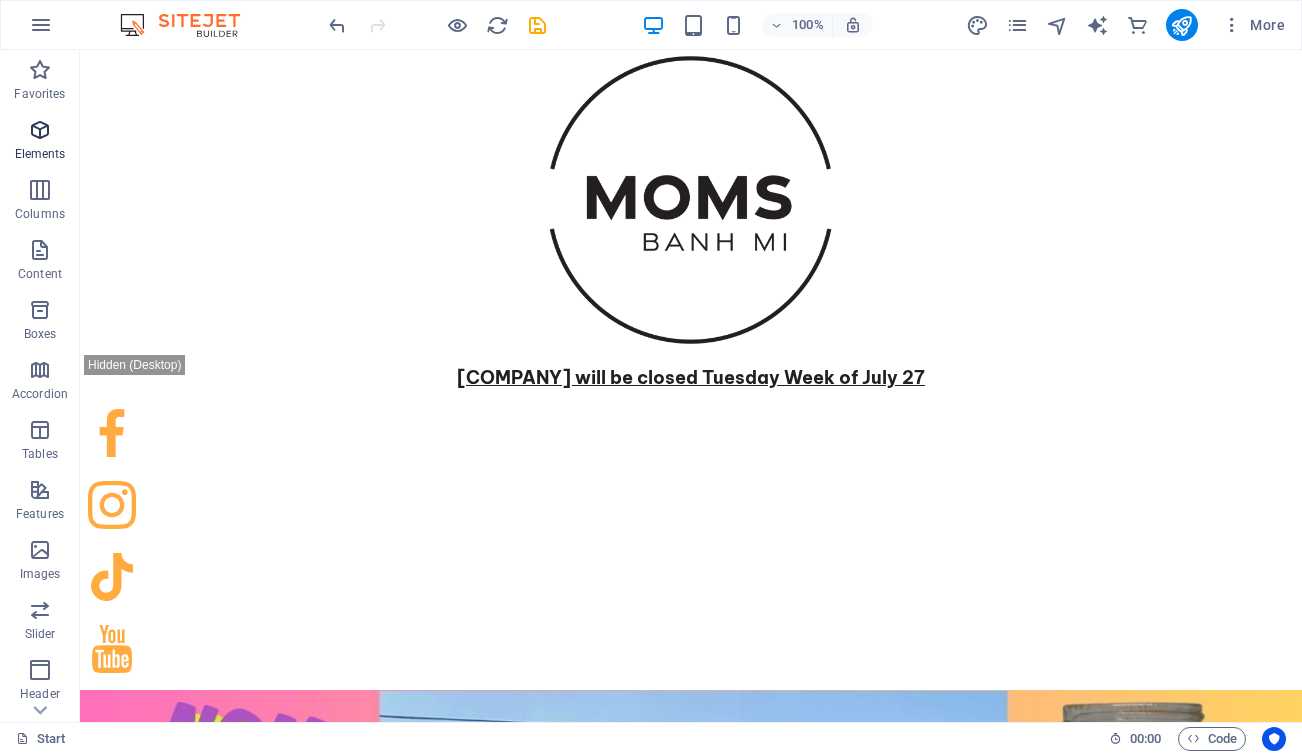 click on "Elements" at bounding box center [40, 142] 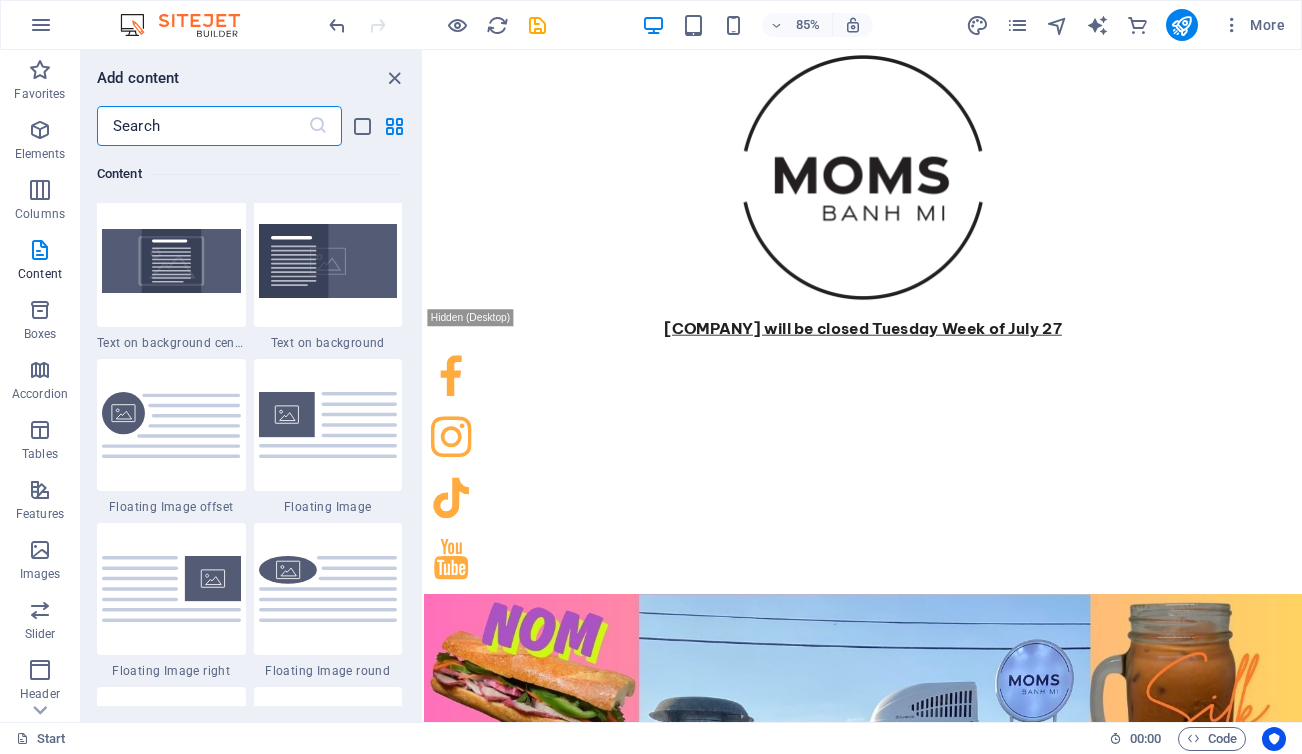 scroll, scrollTop: 4168, scrollLeft: 0, axis: vertical 